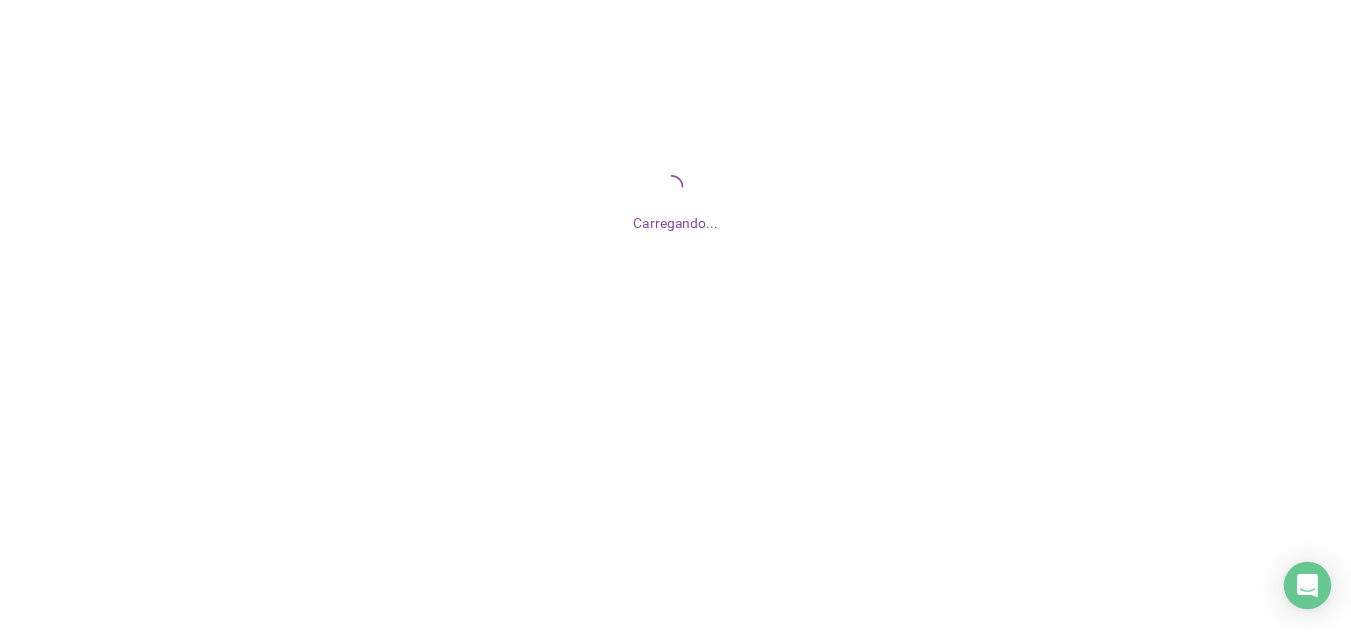 scroll, scrollTop: 0, scrollLeft: 0, axis: both 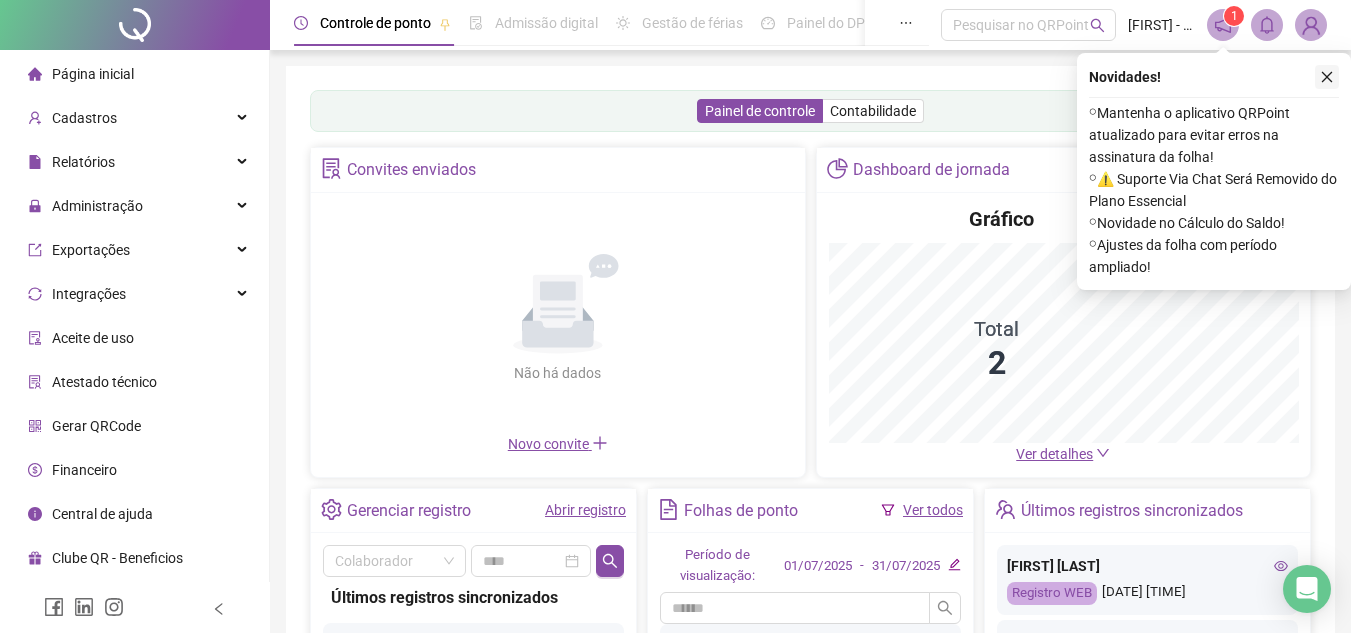 click at bounding box center [1327, 77] 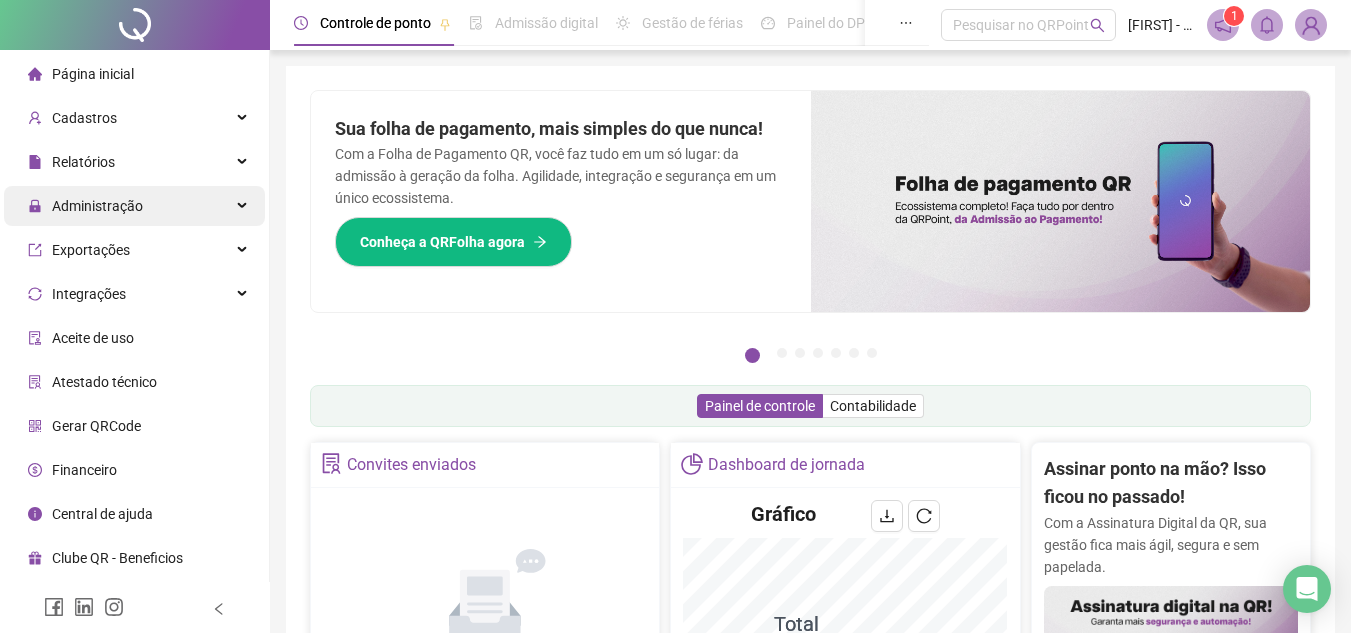 click on "Administração" at bounding box center (97, 206) 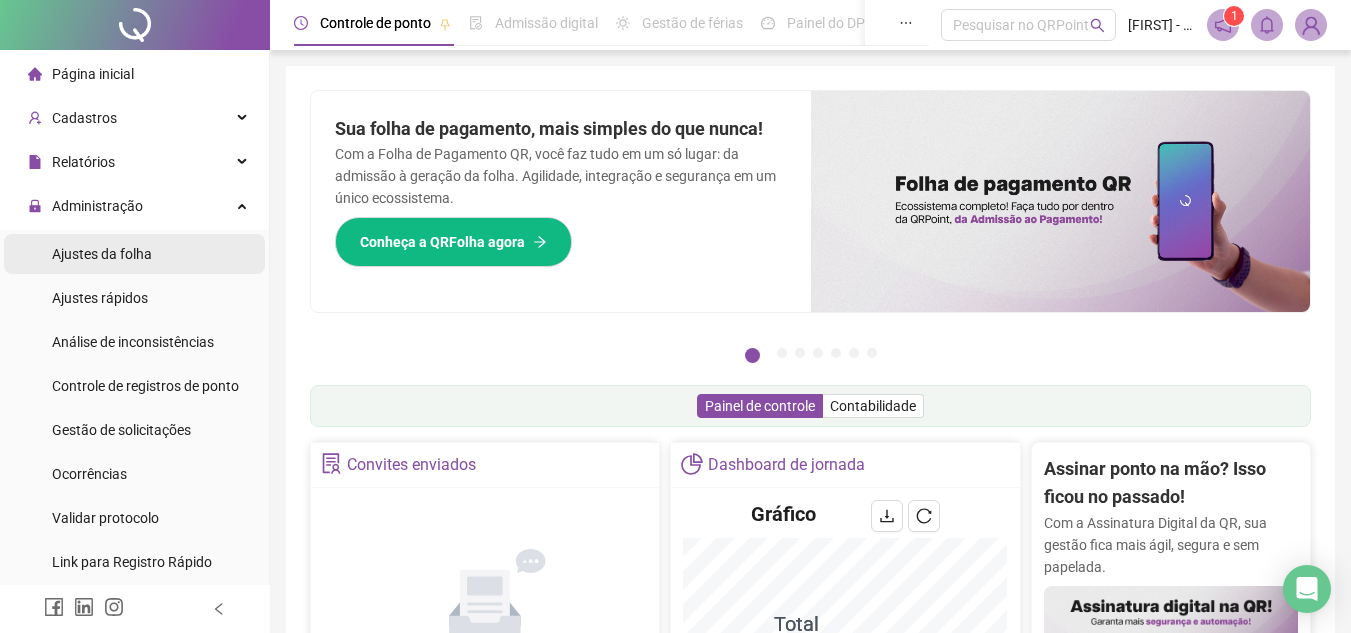 click on "Ajustes da folha" at bounding box center [102, 254] 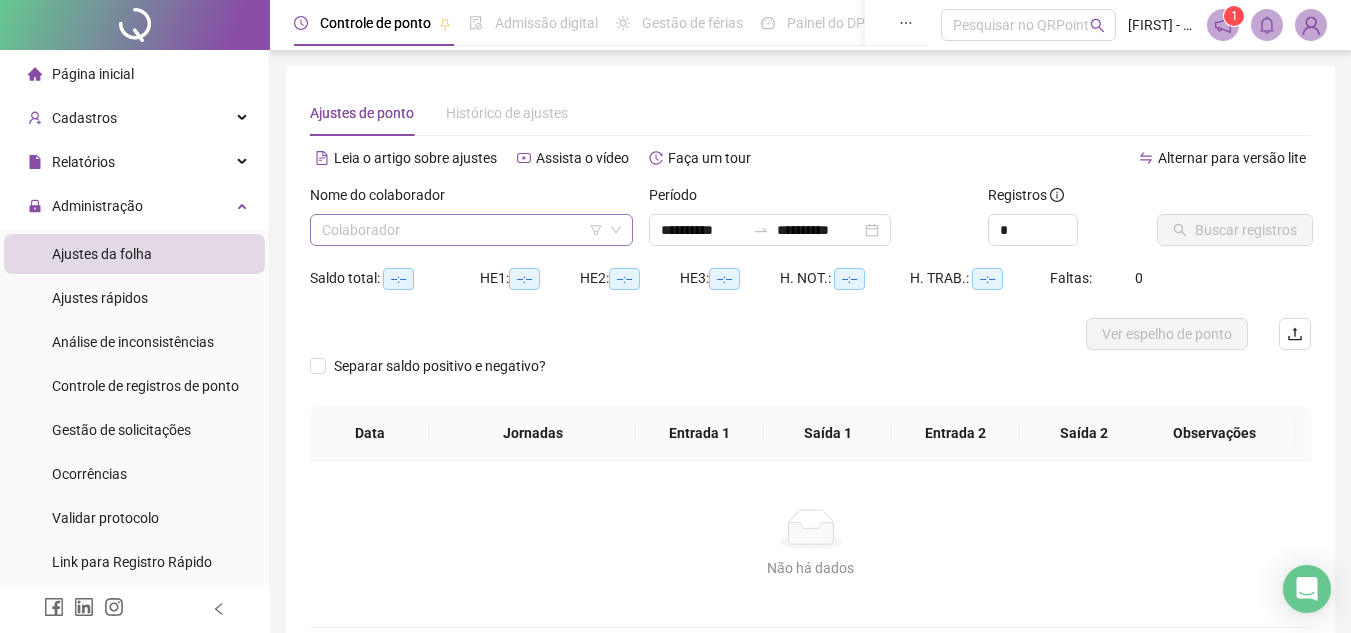 click at bounding box center [462, 230] 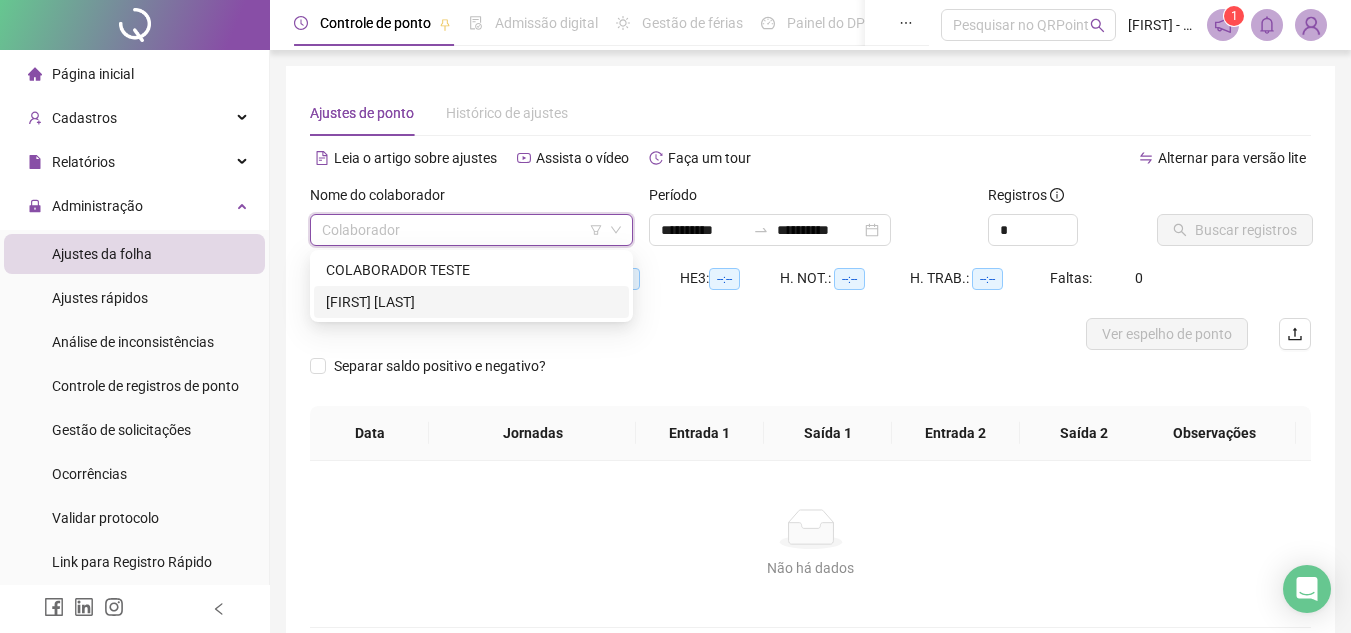 click on "[FIRST] [LAST]" at bounding box center (471, 302) 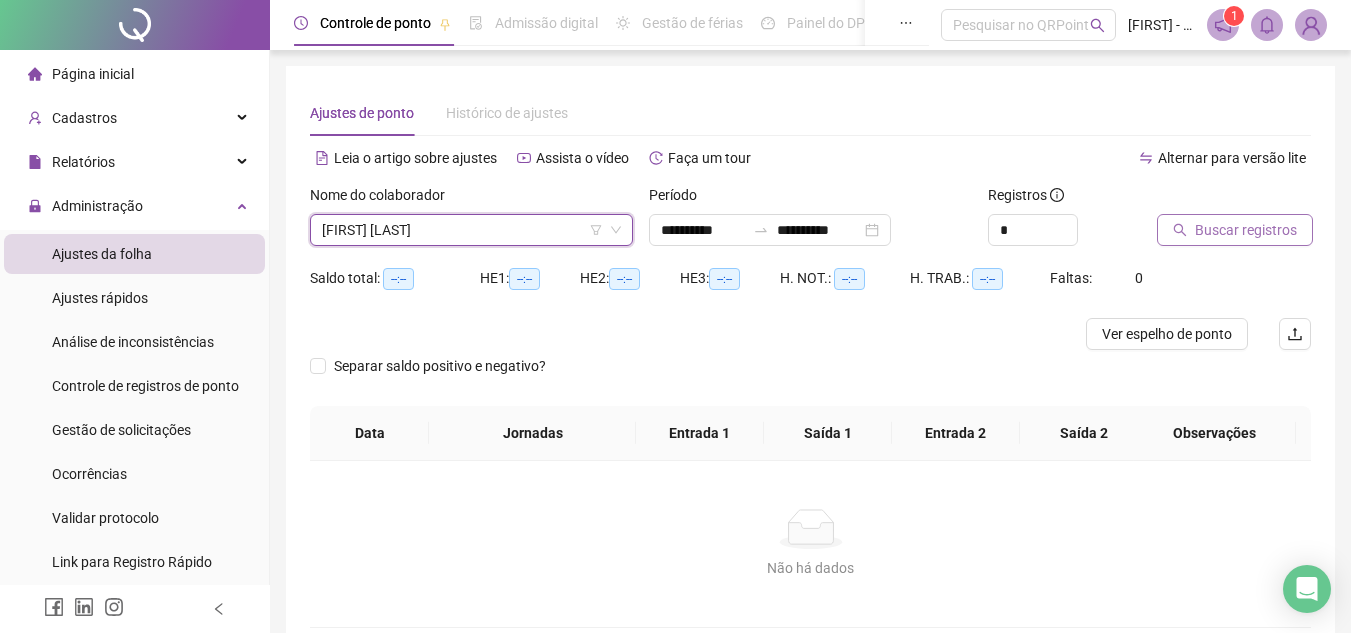 click on "Buscar registros" at bounding box center [1246, 230] 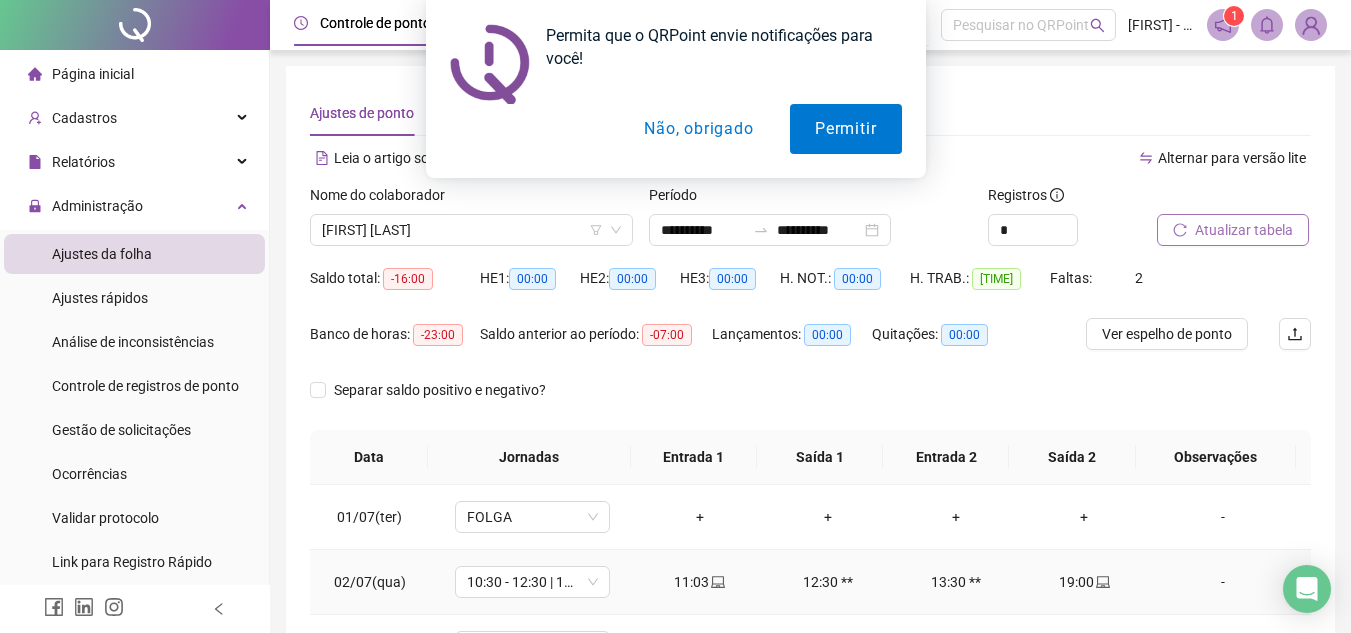 scroll, scrollTop: 200, scrollLeft: 0, axis: vertical 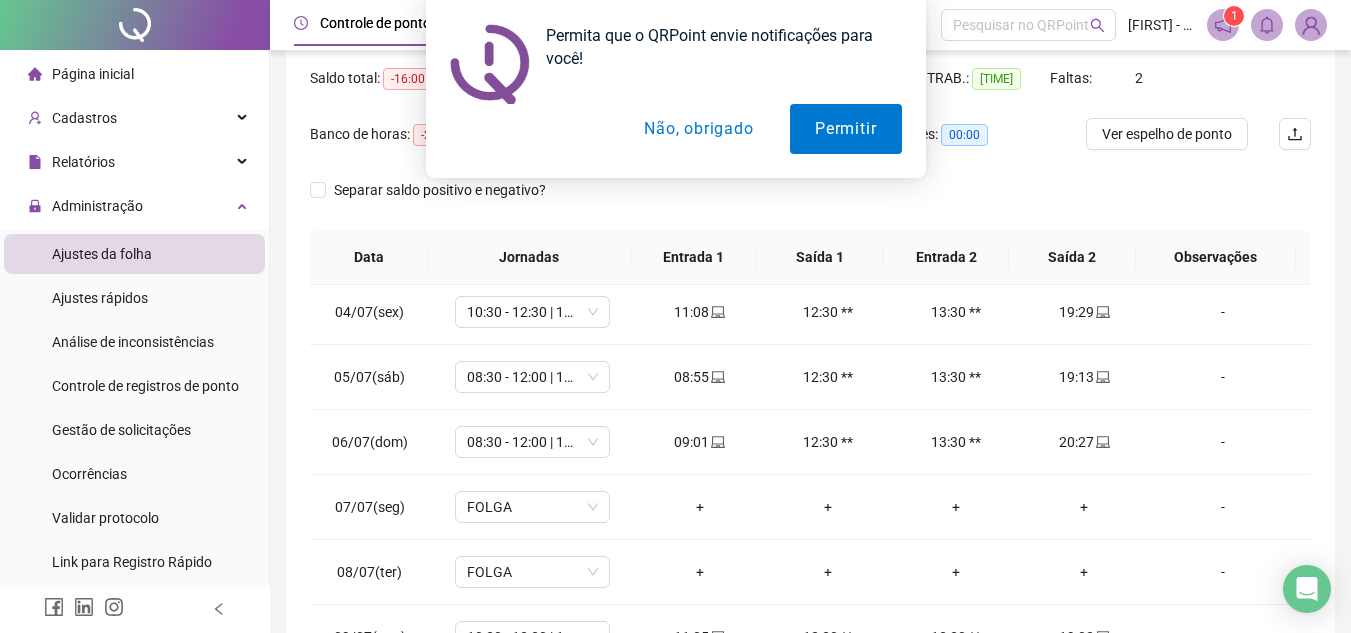 click on "Não, obrigado" at bounding box center (698, 129) 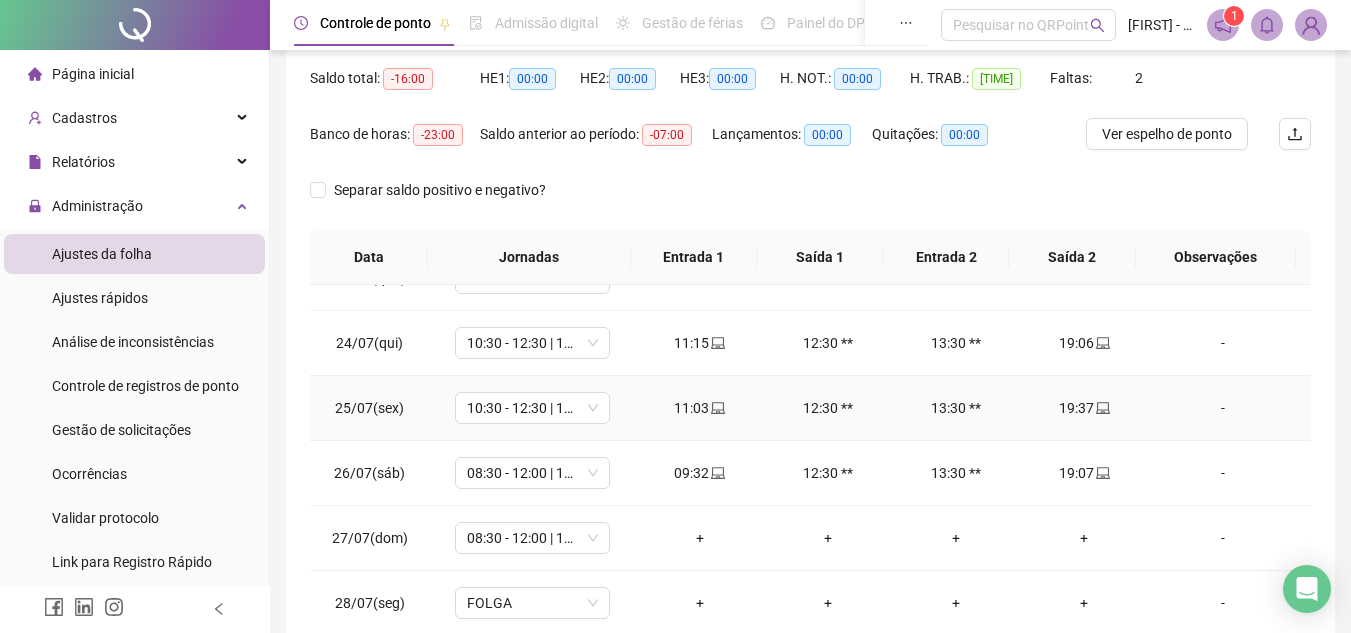 scroll, scrollTop: 1588, scrollLeft: 0, axis: vertical 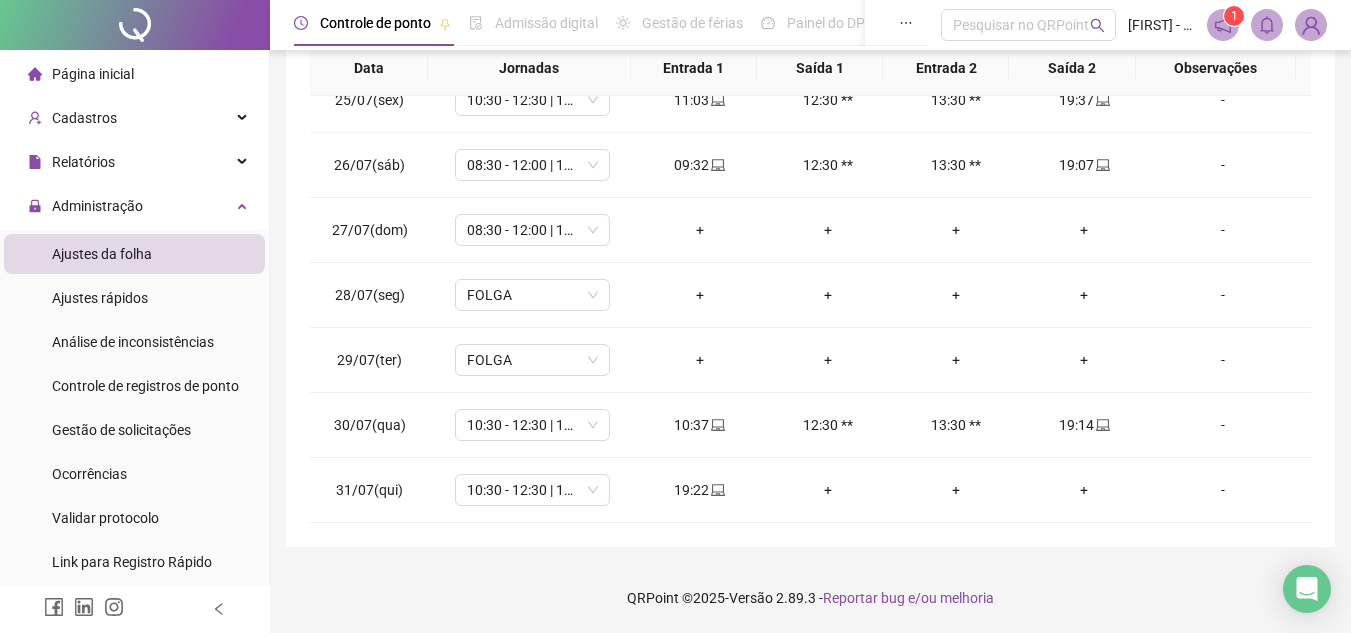 click on "Ajustes da folha" at bounding box center (134, 254) 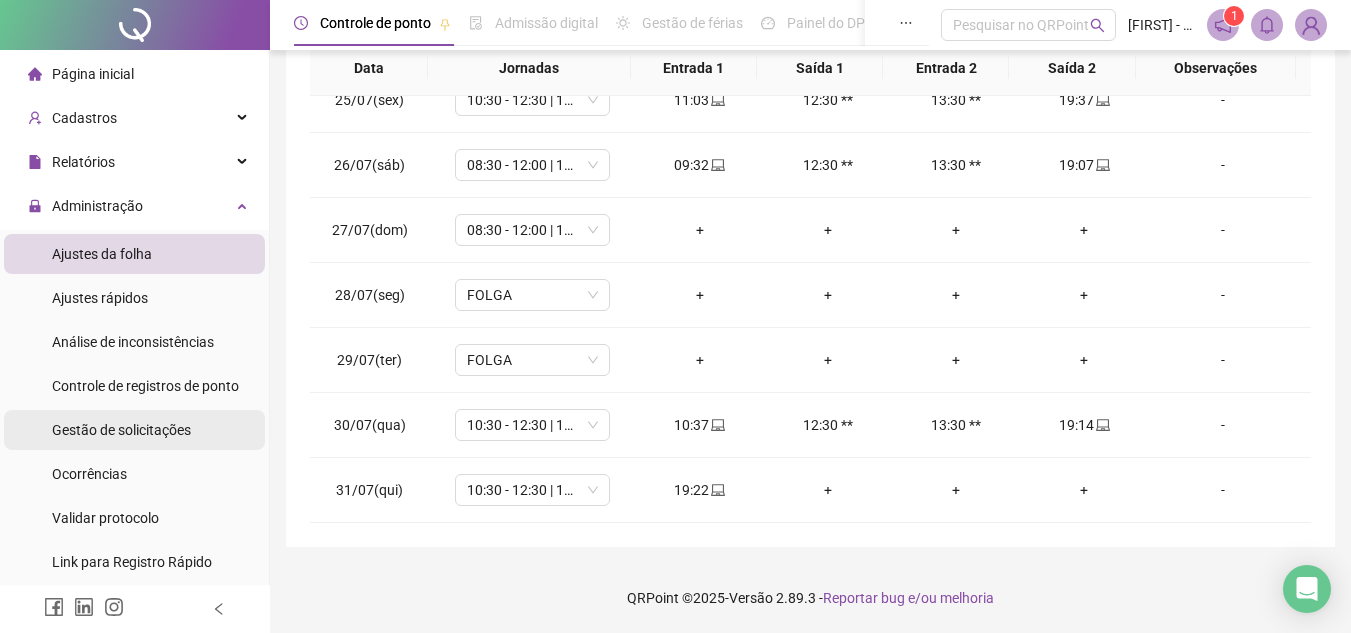 click on "Gestão de solicitações" at bounding box center [121, 430] 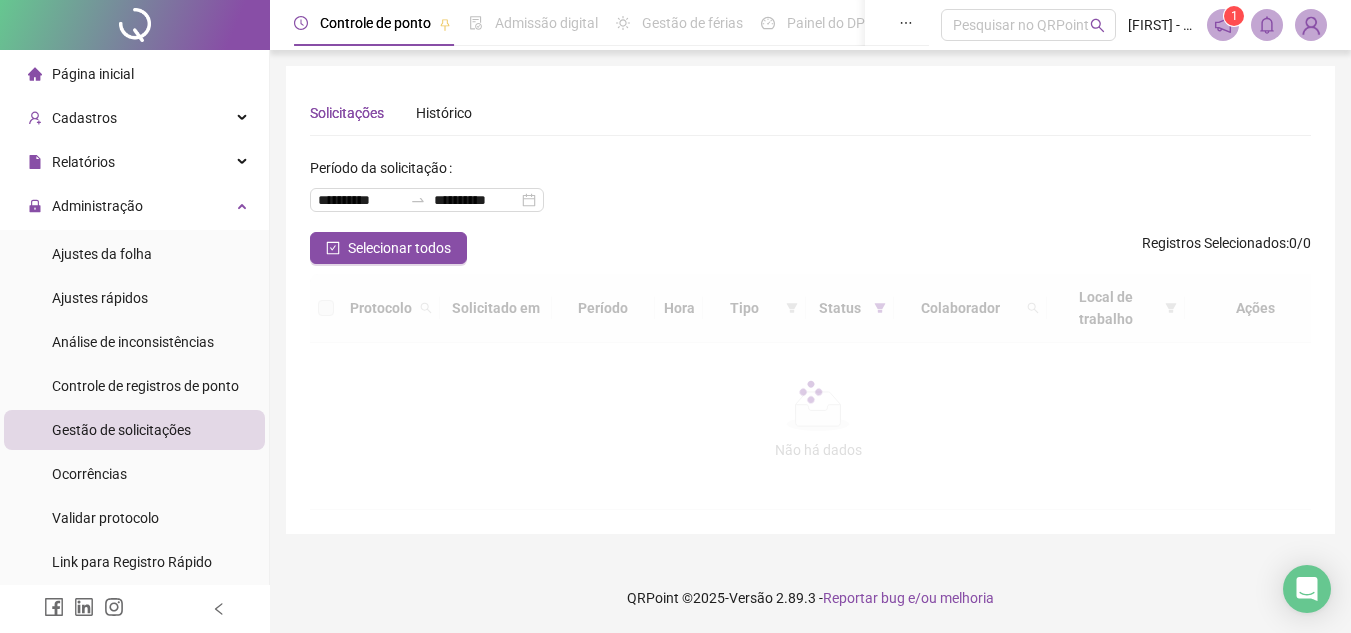 scroll, scrollTop: 0, scrollLeft: 0, axis: both 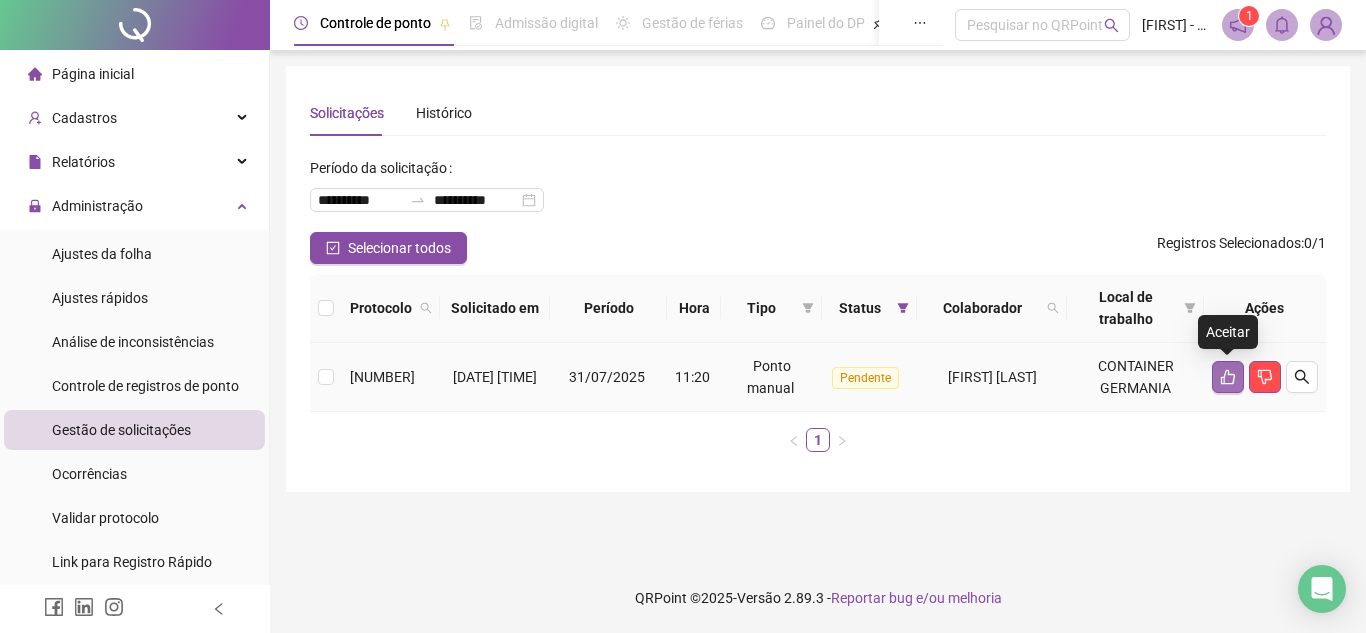 click 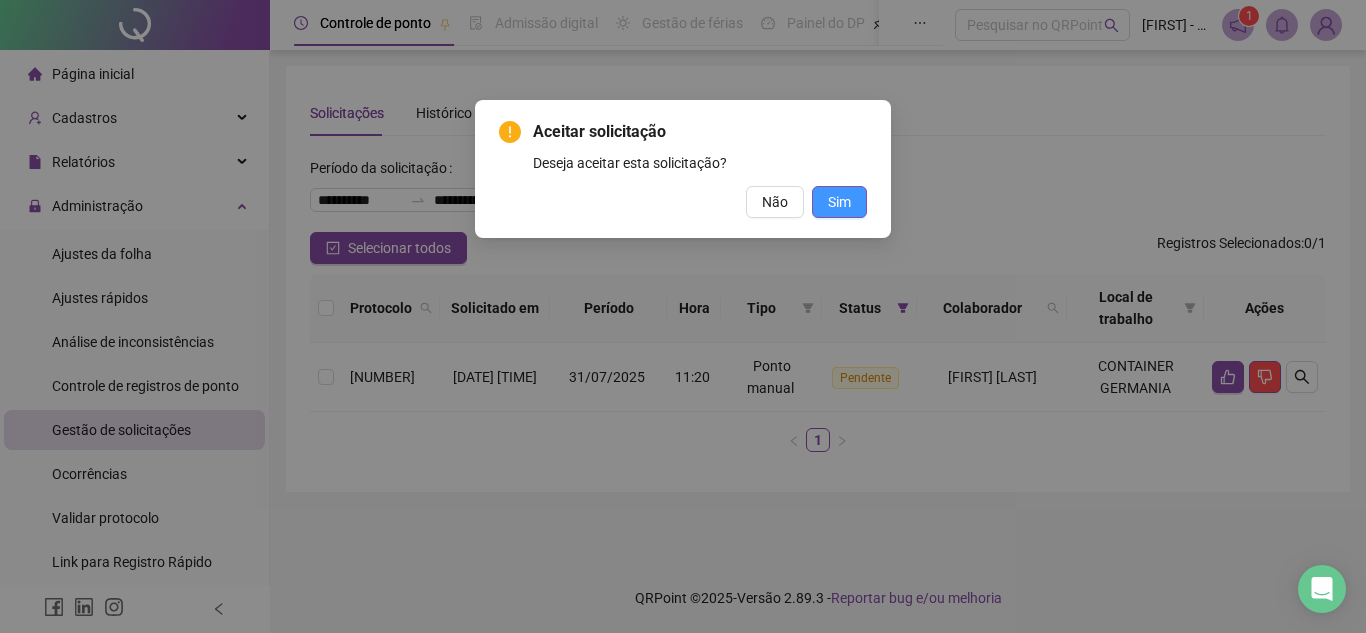click on "Sim" at bounding box center (839, 202) 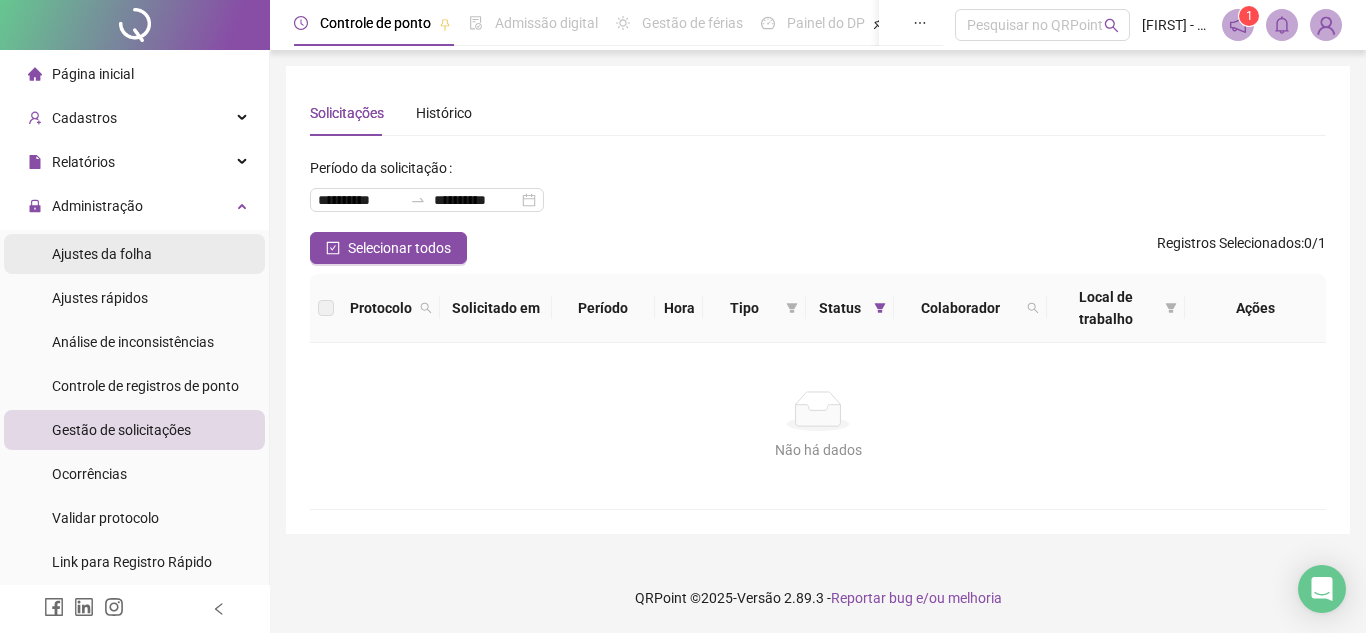 click on "Ajustes da folha" at bounding box center [102, 254] 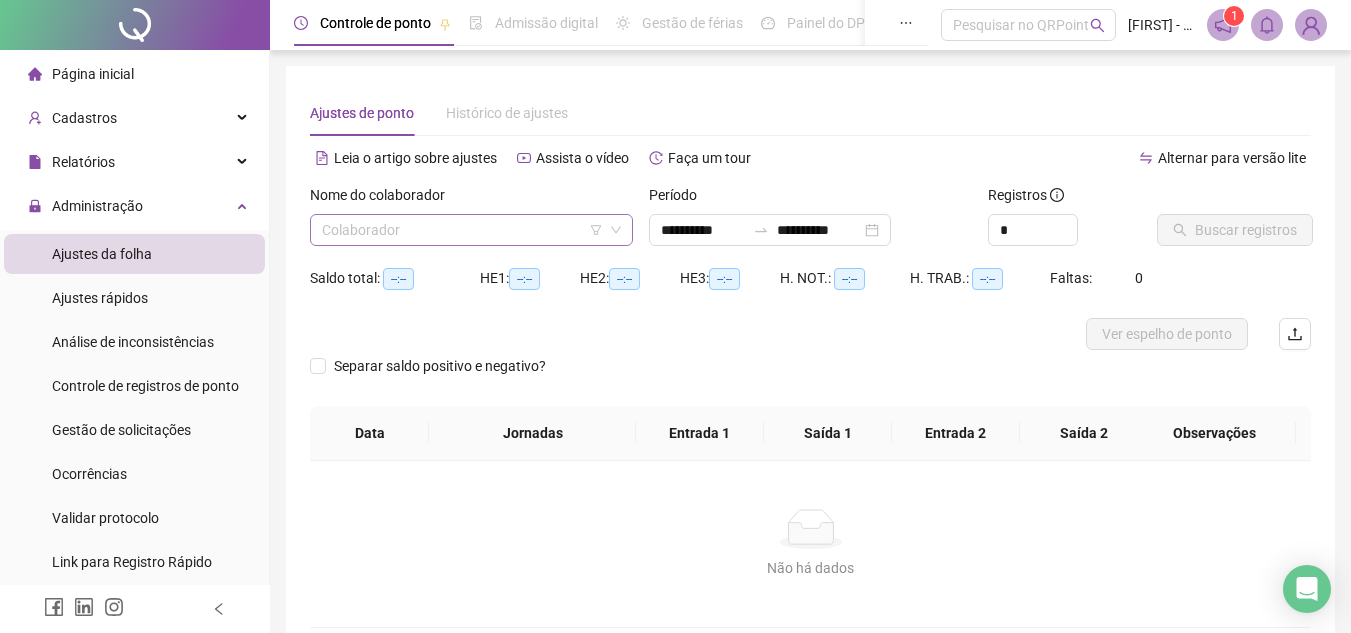 click at bounding box center [462, 230] 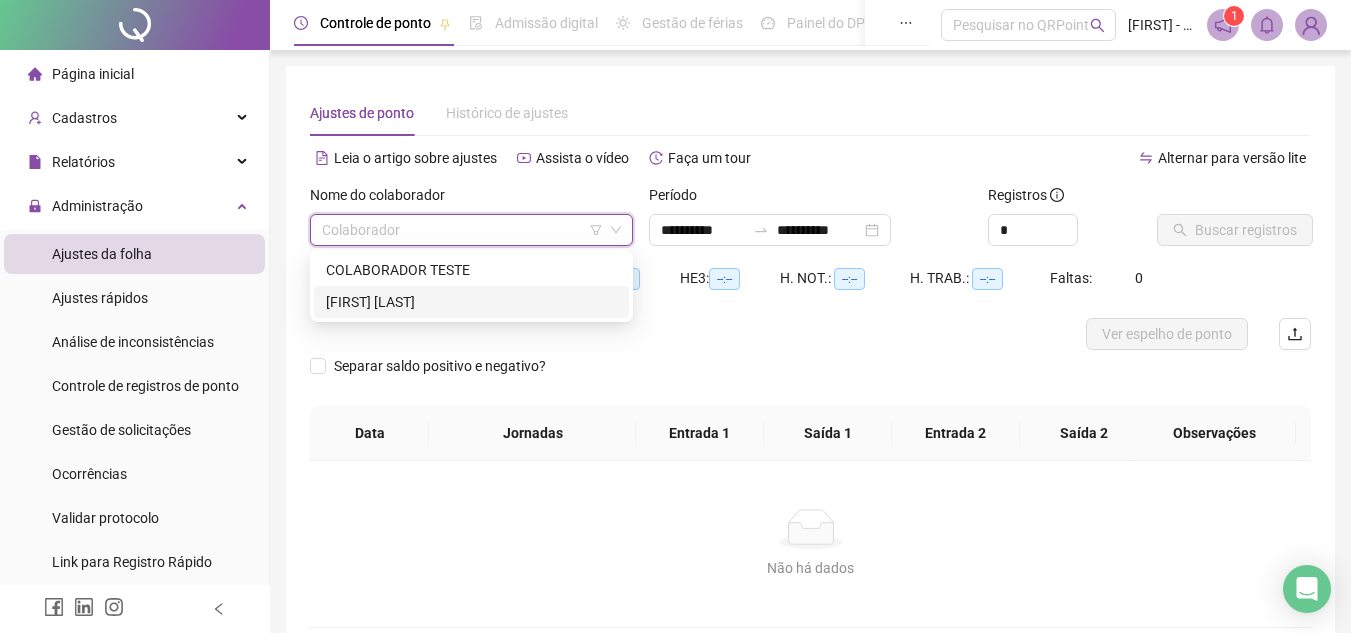 click on "[FIRST] [LAST]" at bounding box center (471, 302) 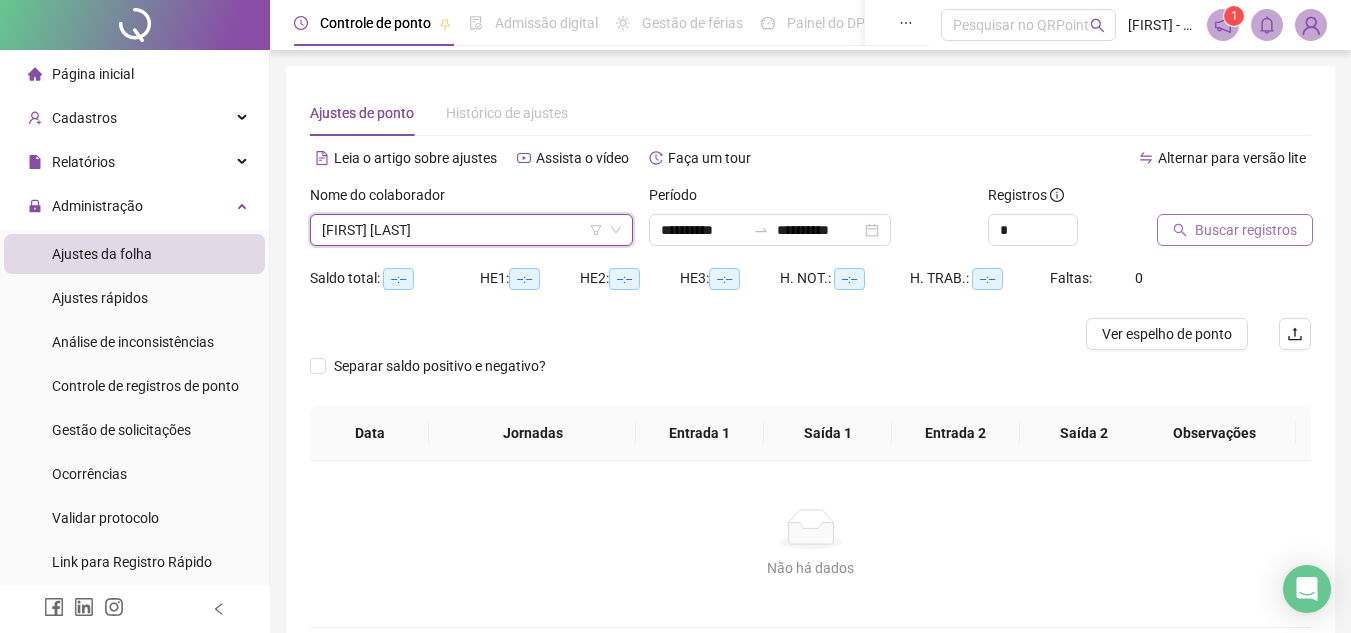 click on "Buscar registros" at bounding box center [1246, 230] 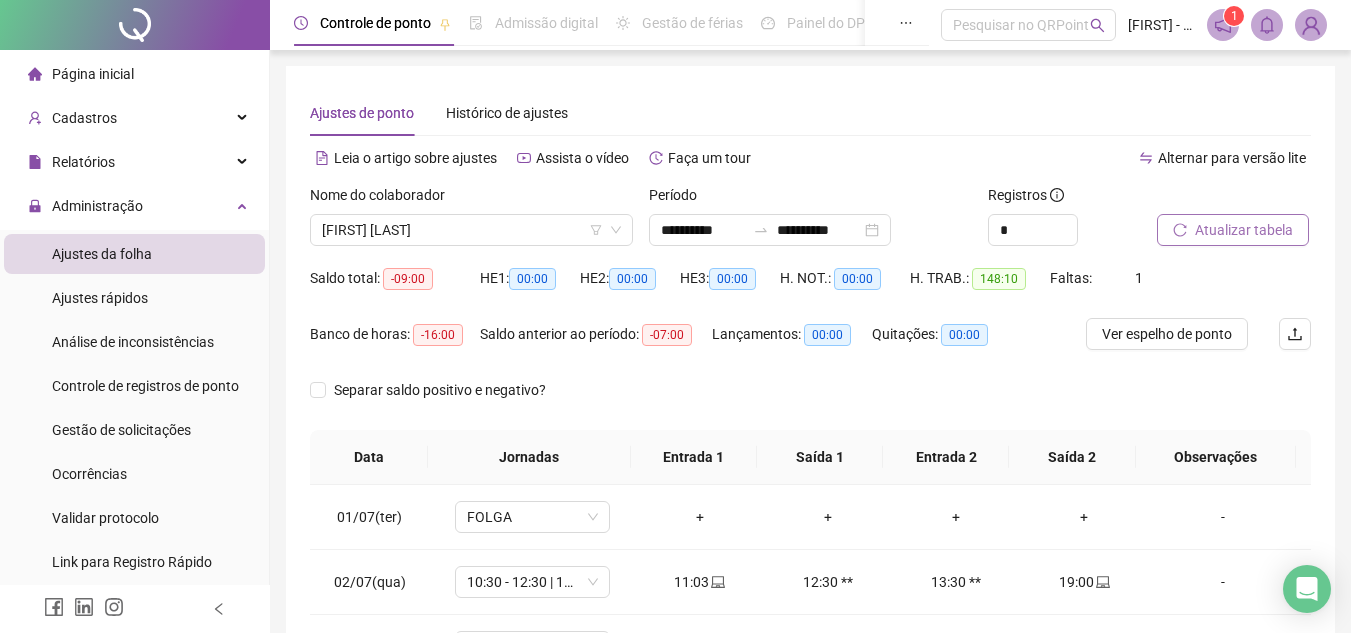 click on "Atualizar tabela" at bounding box center [1244, 230] 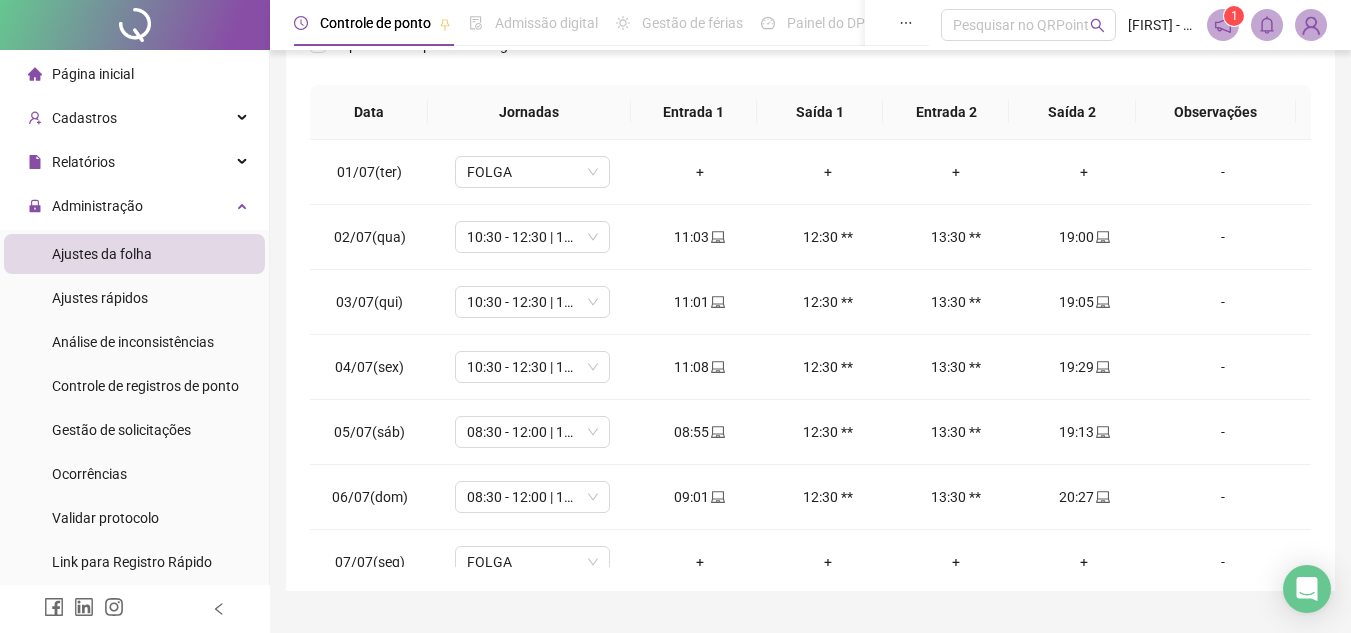 scroll, scrollTop: 389, scrollLeft: 0, axis: vertical 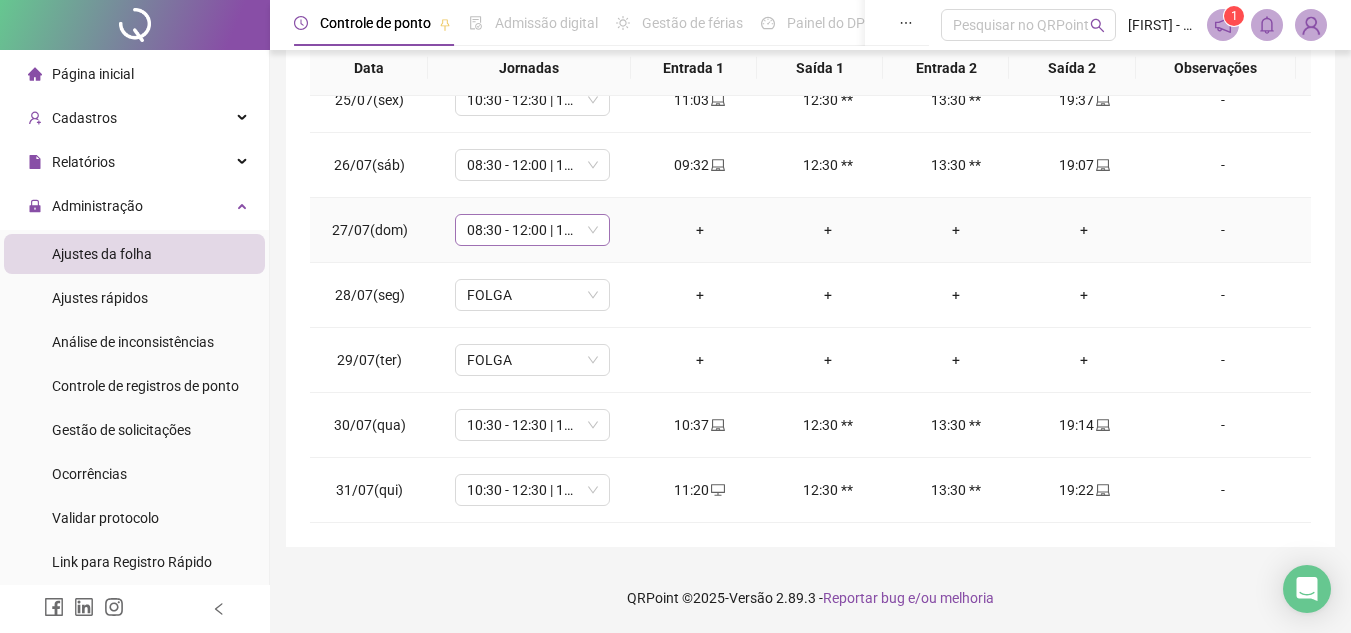 click on "08:30 - 12:00 | 13:00 - 18:30" at bounding box center (532, 230) 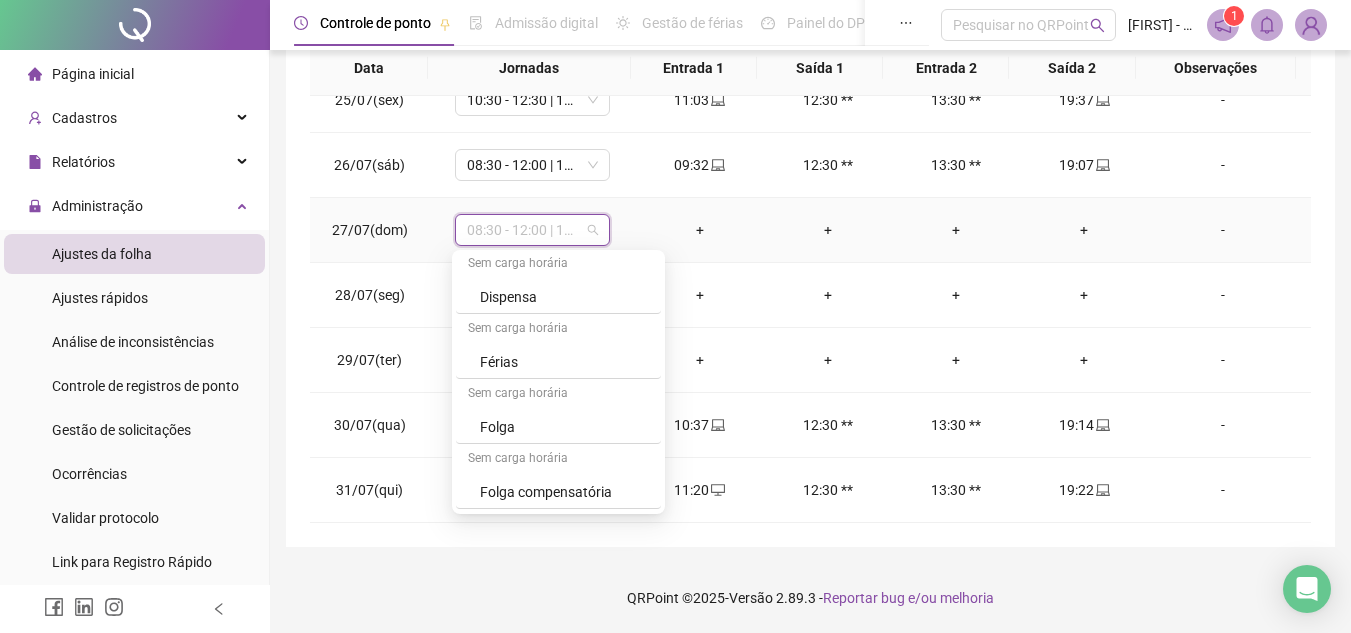 scroll, scrollTop: 240, scrollLeft: 0, axis: vertical 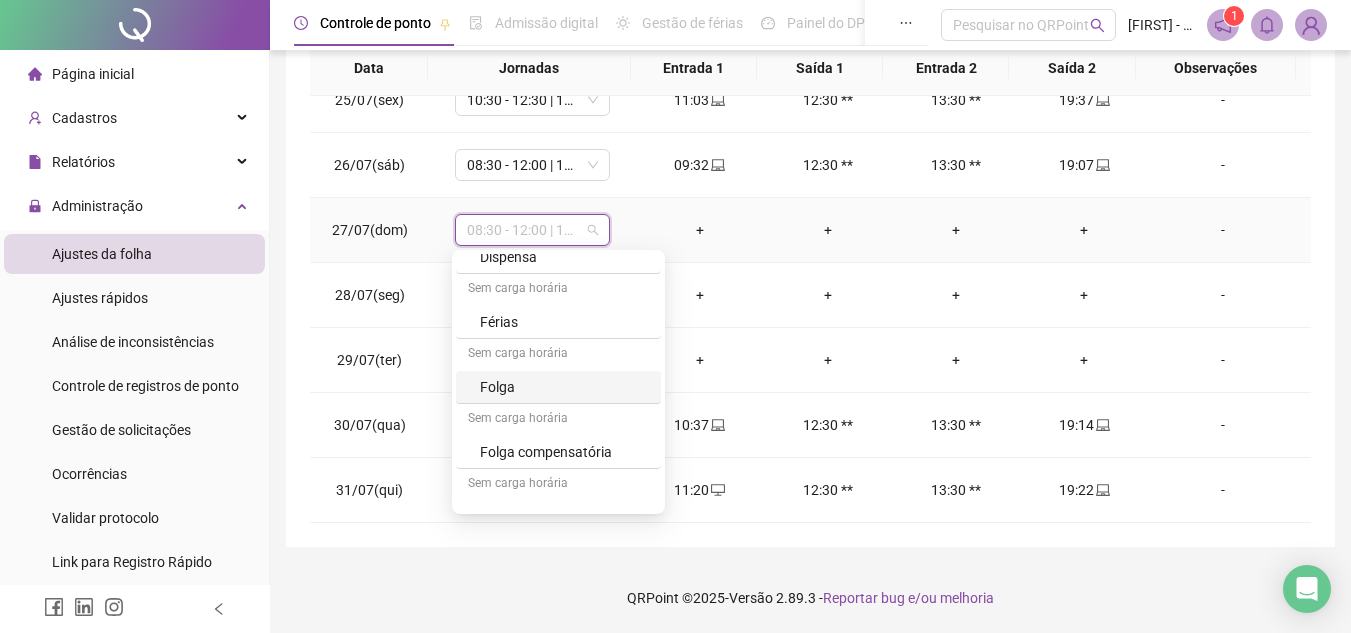 click on "Folga" at bounding box center (564, 387) 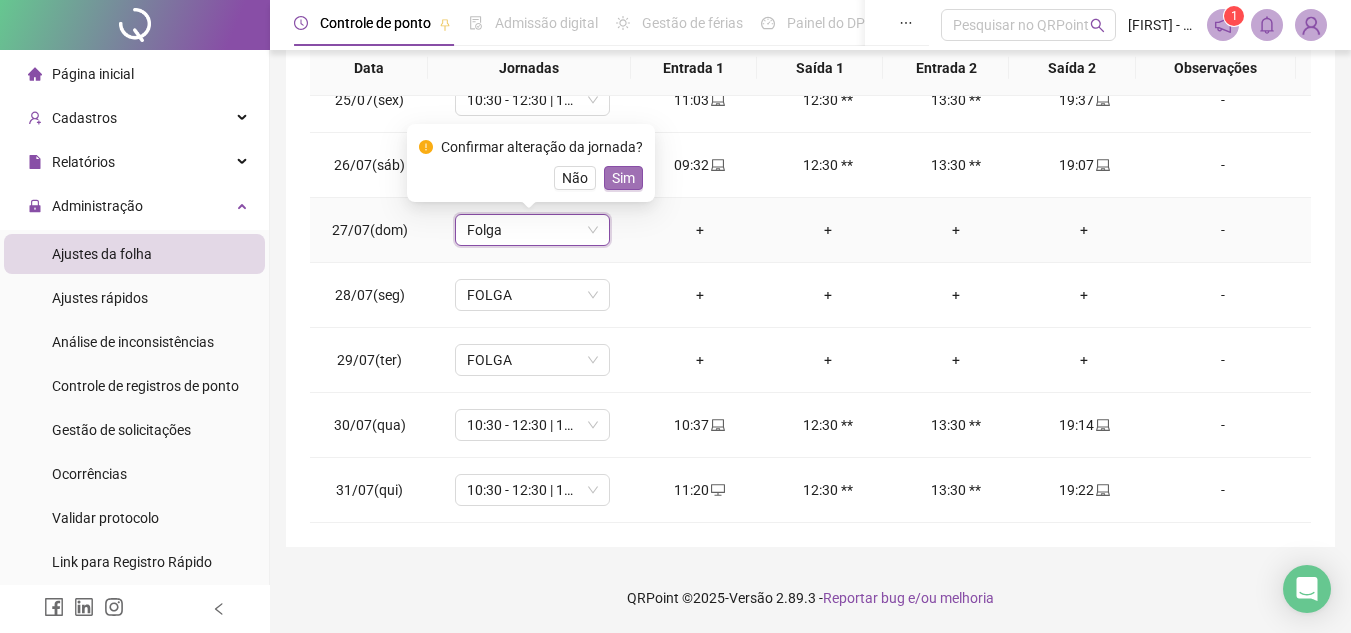 click on "Sim" at bounding box center [623, 178] 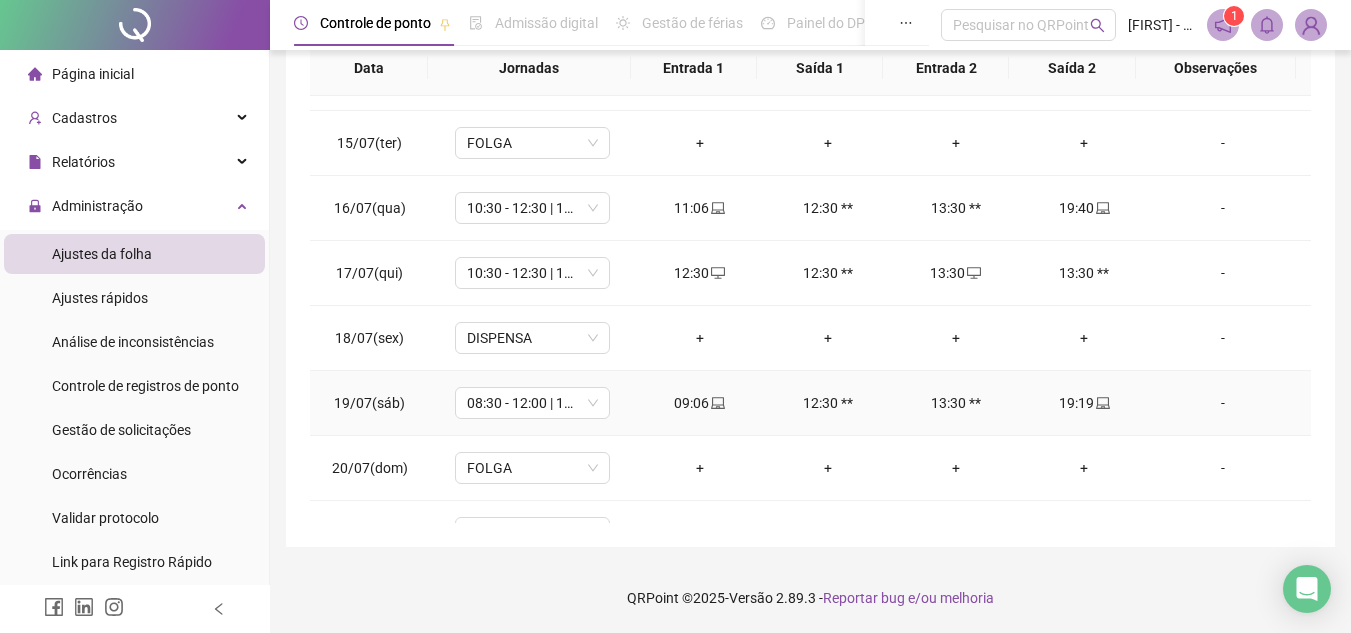 scroll, scrollTop: 888, scrollLeft: 0, axis: vertical 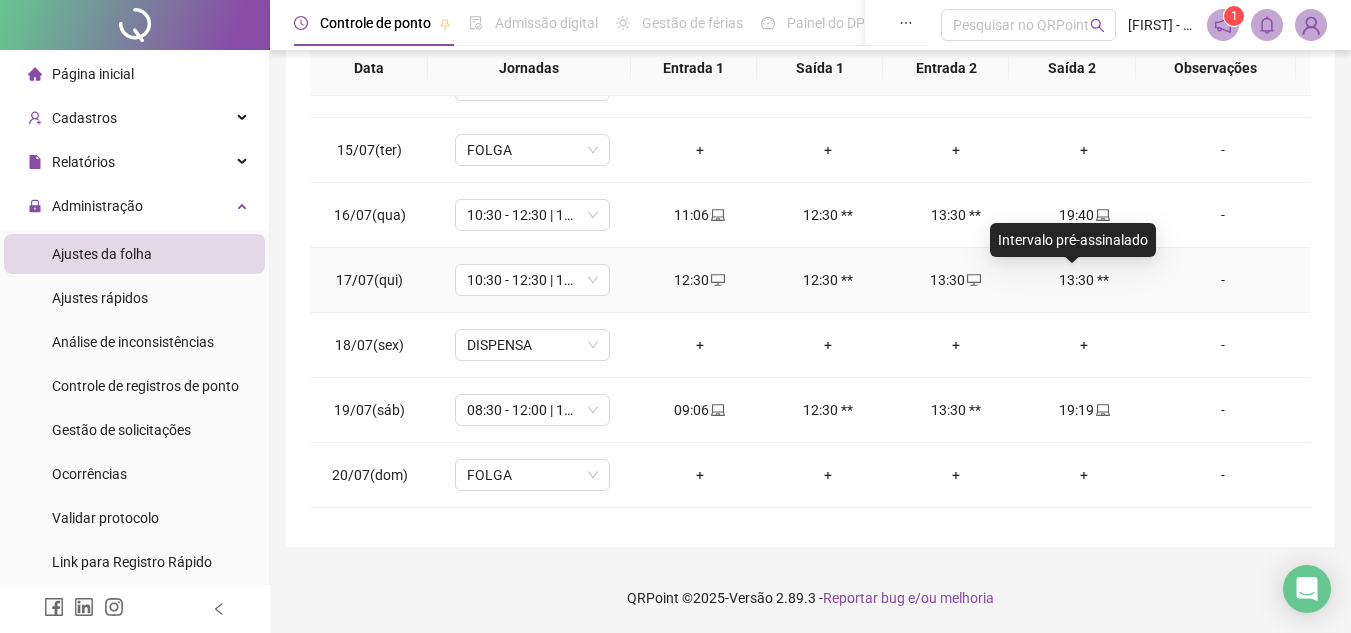 drag, startPoint x: 1074, startPoint y: 280, endPoint x: 1166, endPoint y: 334, distance: 106.677086 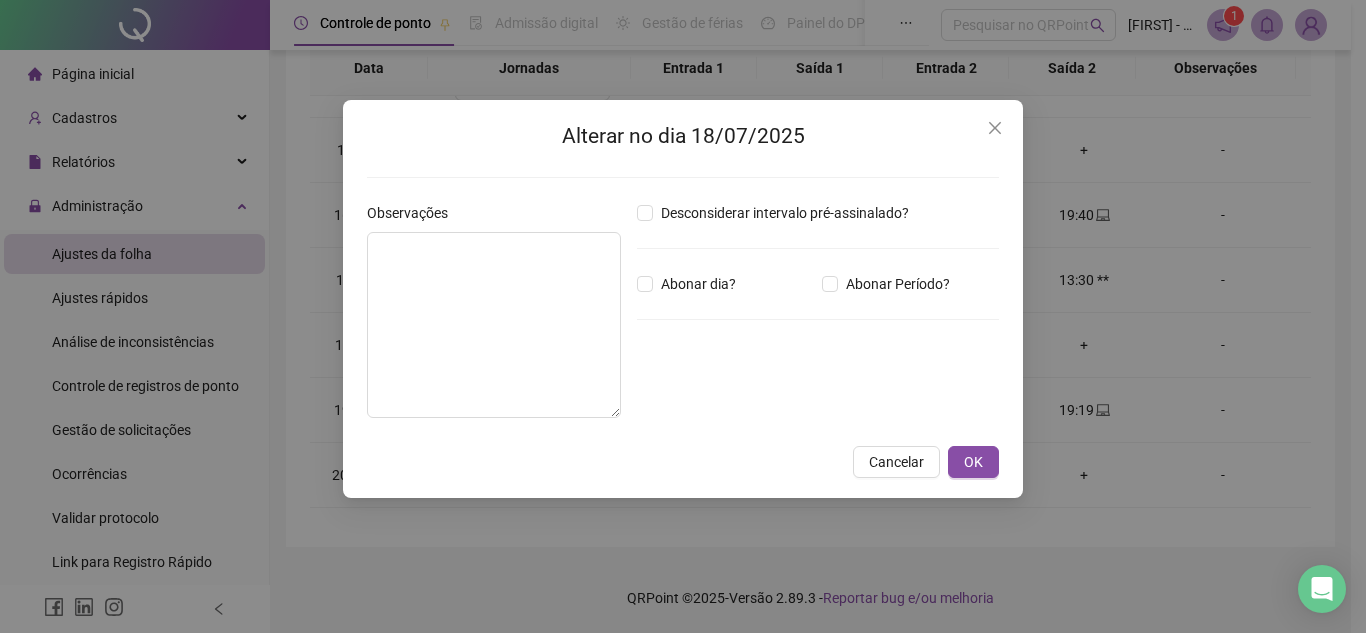 click on "Alterar no dia   [DATE] Observações Desconsiderar intervalo pré-assinalado? Abonar dia? Abonar Período? Horas a abonar ***** Aplicar regime de compensação Cancelar OK" at bounding box center (683, 316) 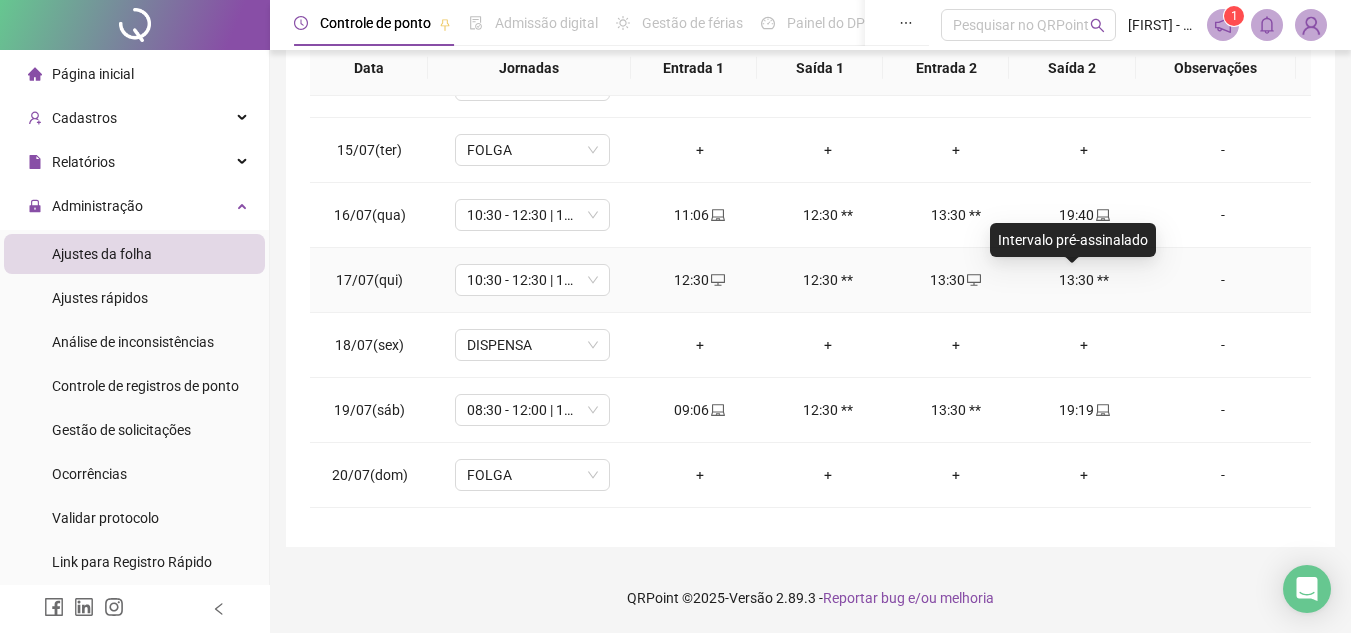 click on "13:30   **" at bounding box center [1084, 280] 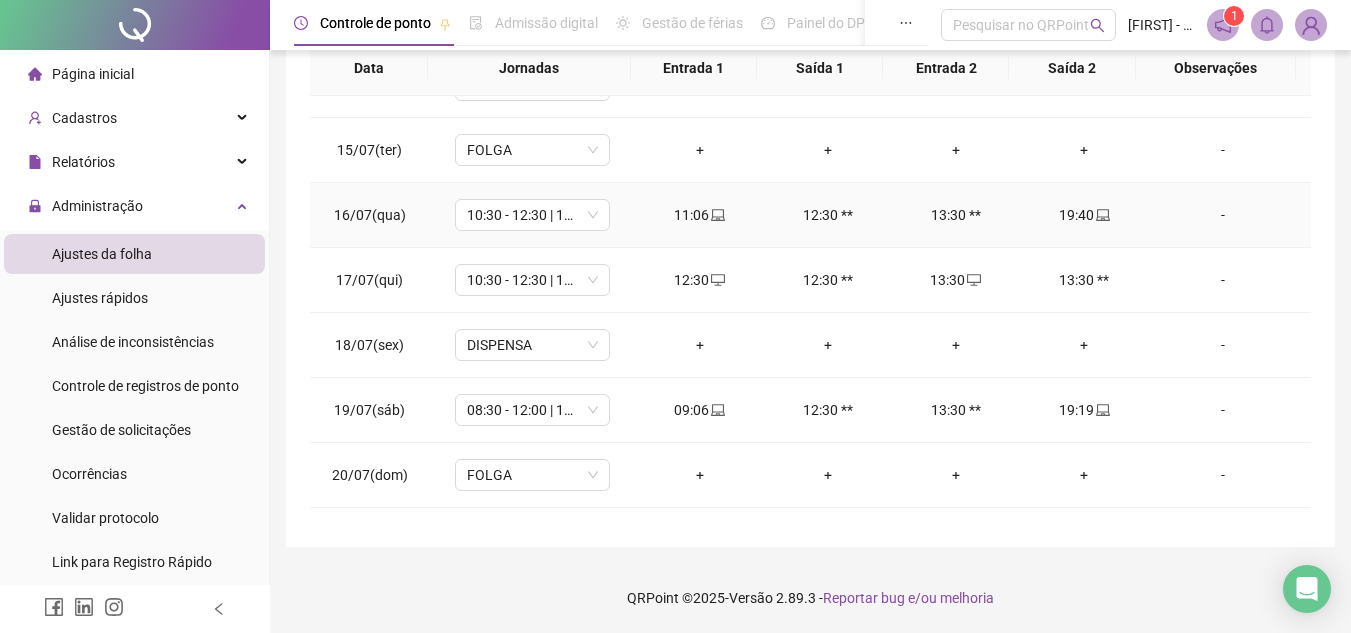 click on "19:40" at bounding box center (1084, 215) 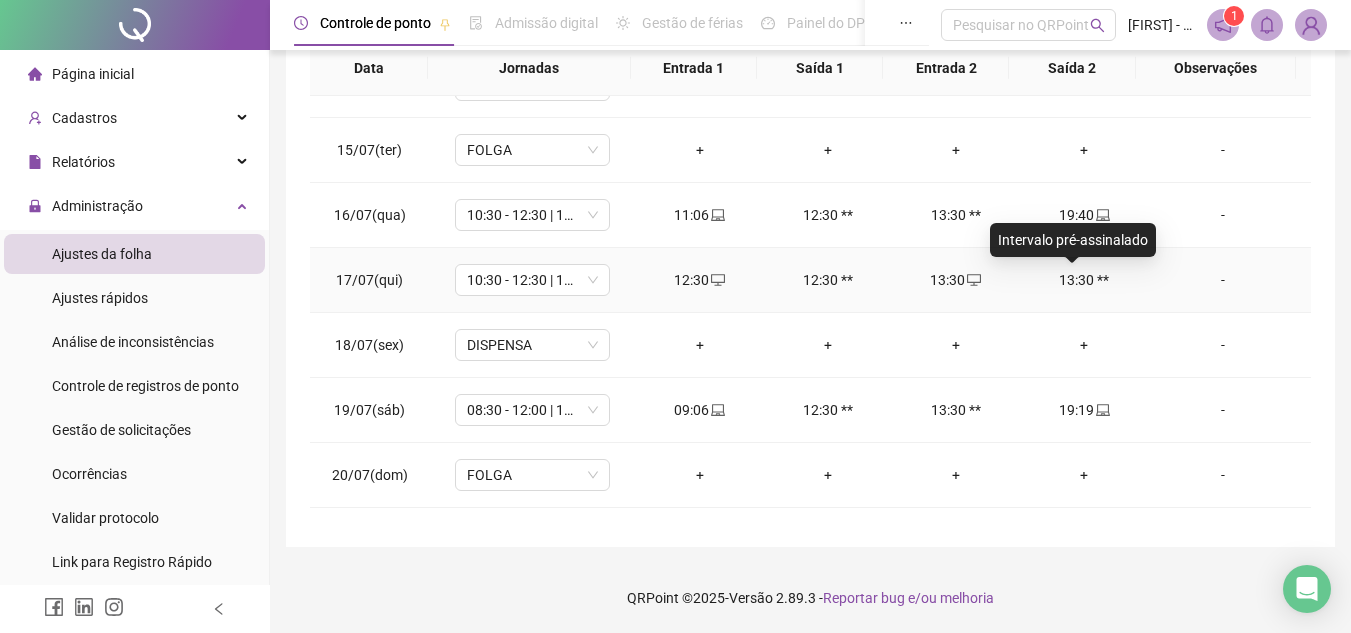 click on "13:30   **" at bounding box center [1084, 280] 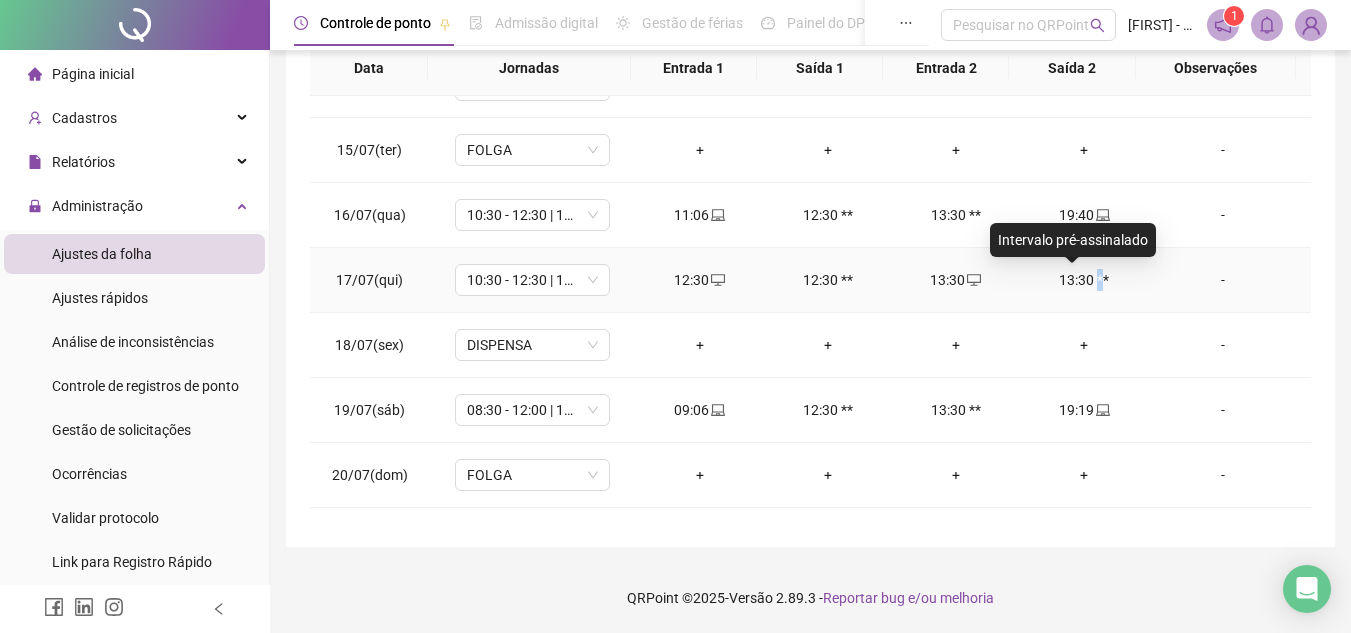 click on "13:30   **" at bounding box center [1084, 280] 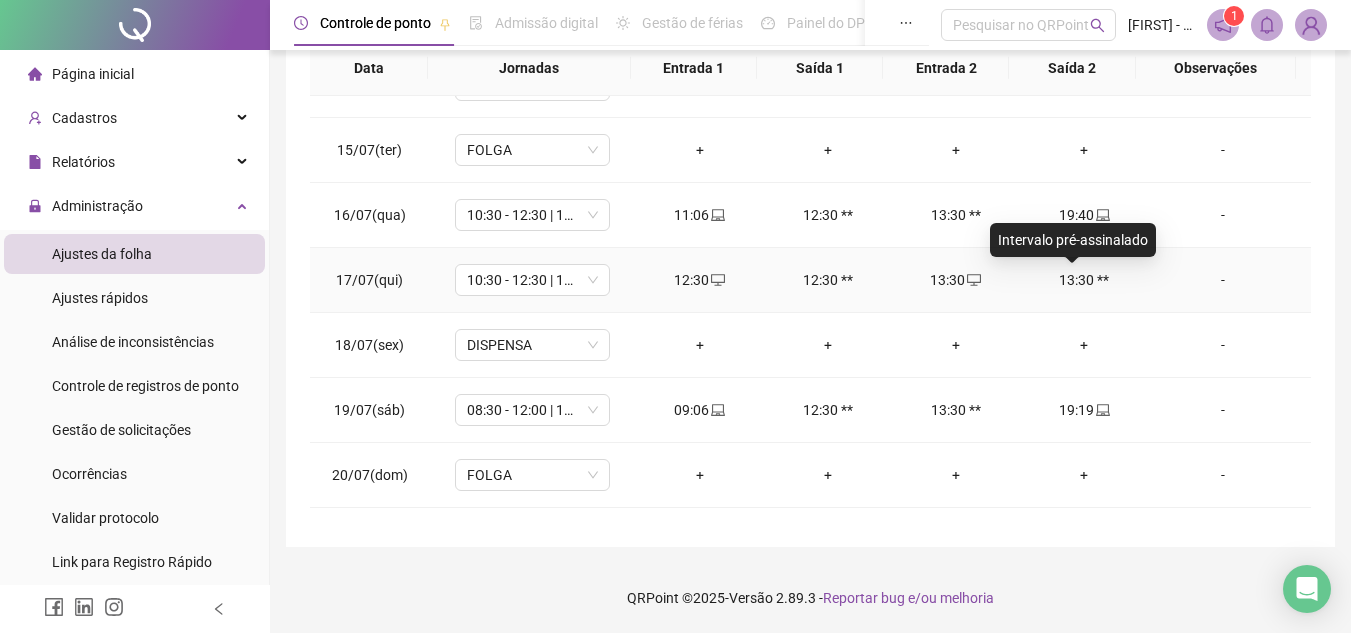click on "13:30   **" at bounding box center (1084, 280) 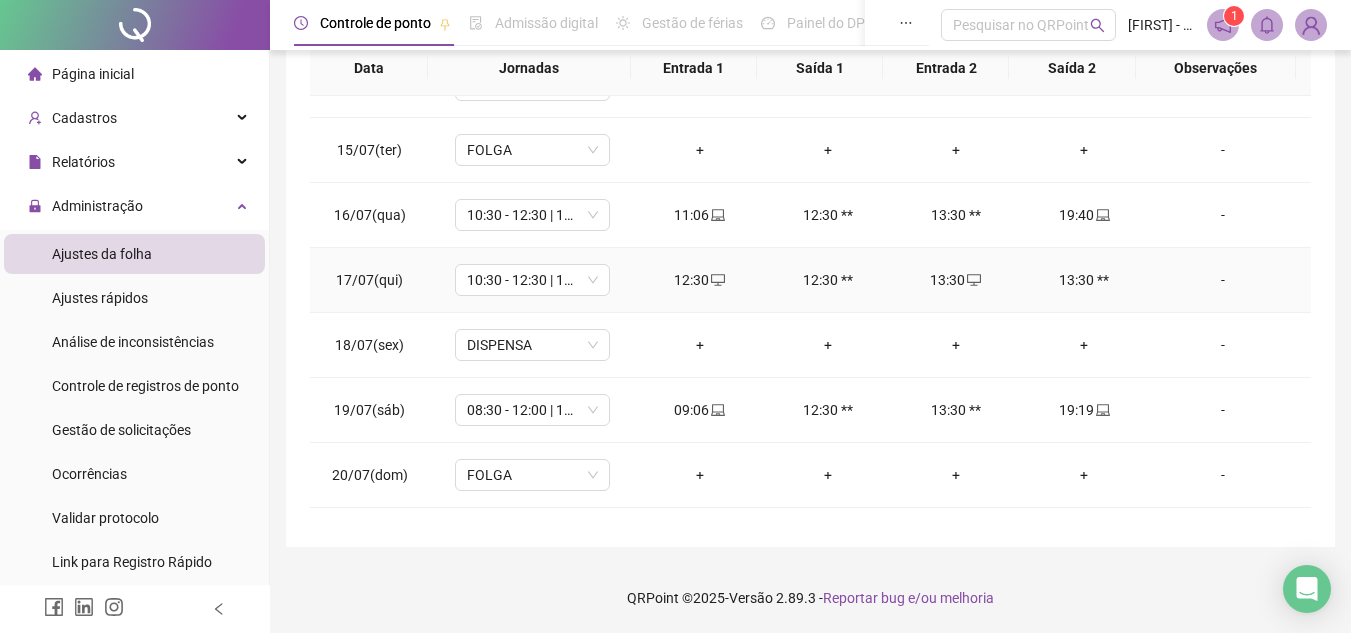 click on "-" at bounding box center [1223, 280] 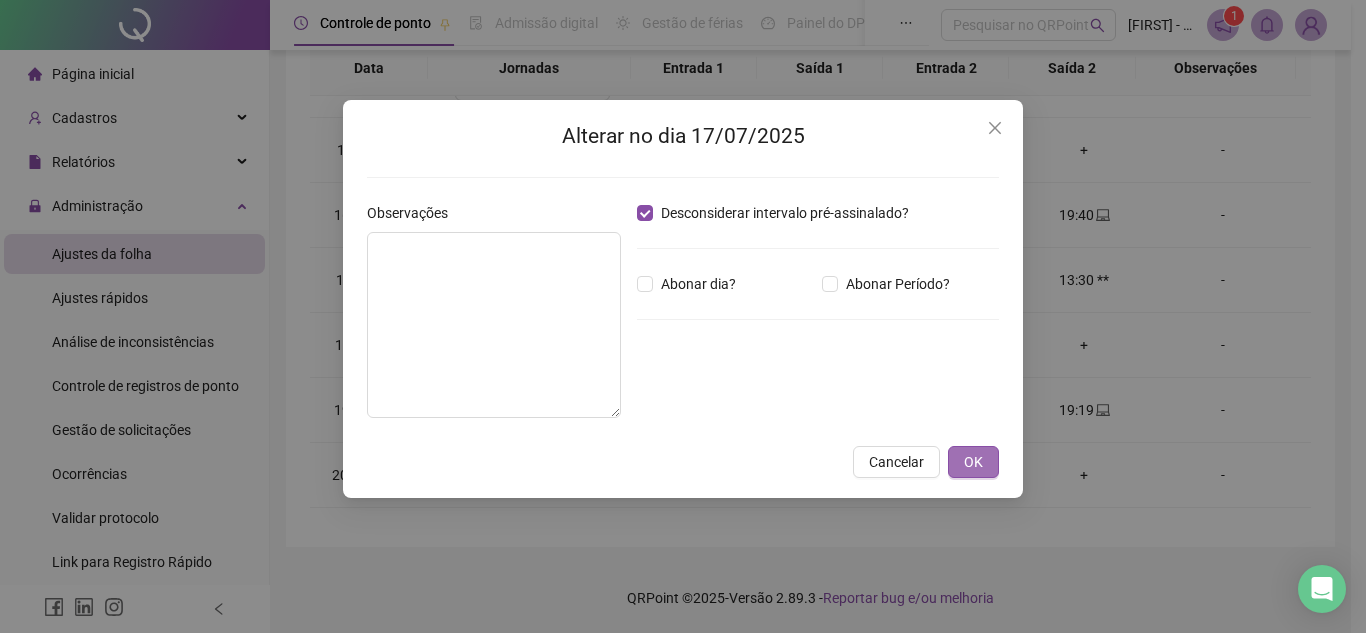 click on "OK" at bounding box center (973, 462) 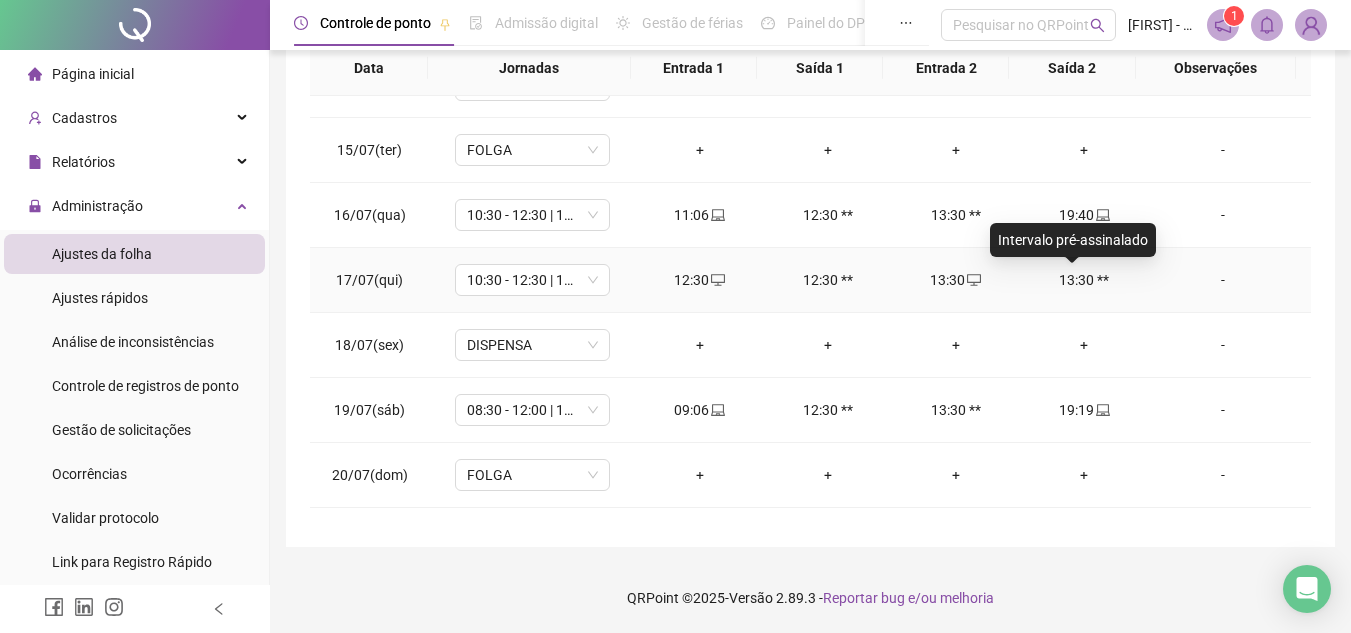 click on "13:30   **" at bounding box center [1084, 280] 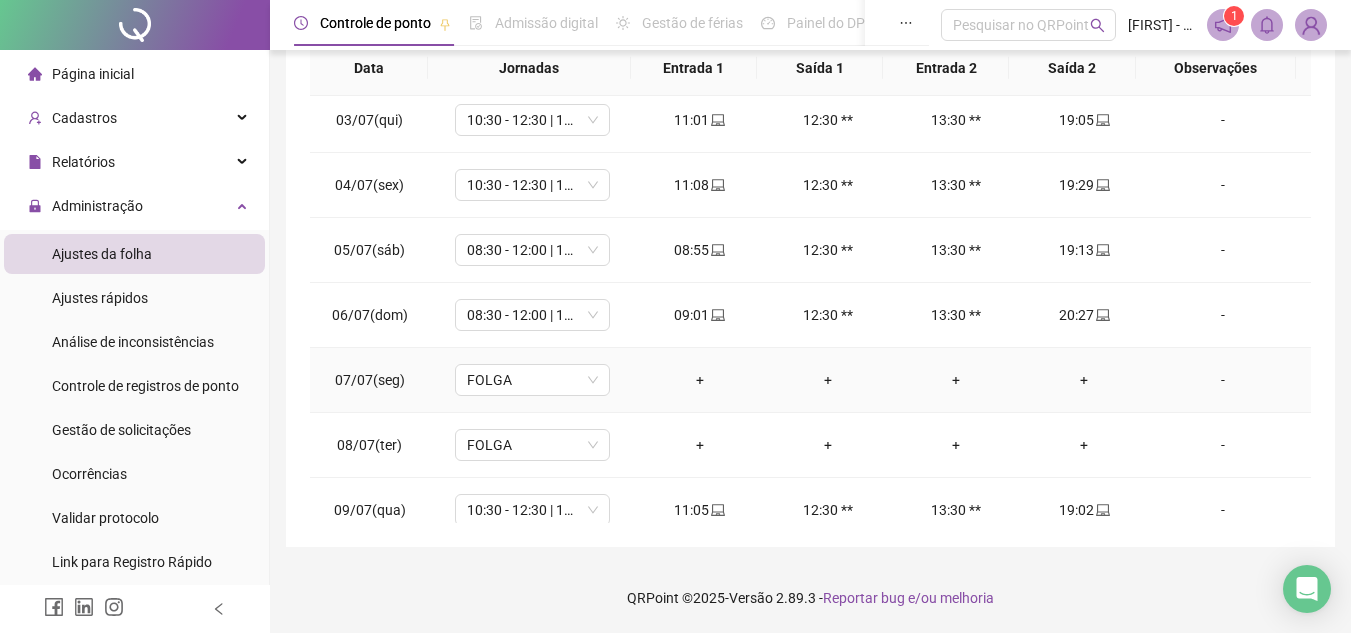 scroll, scrollTop: 0, scrollLeft: 0, axis: both 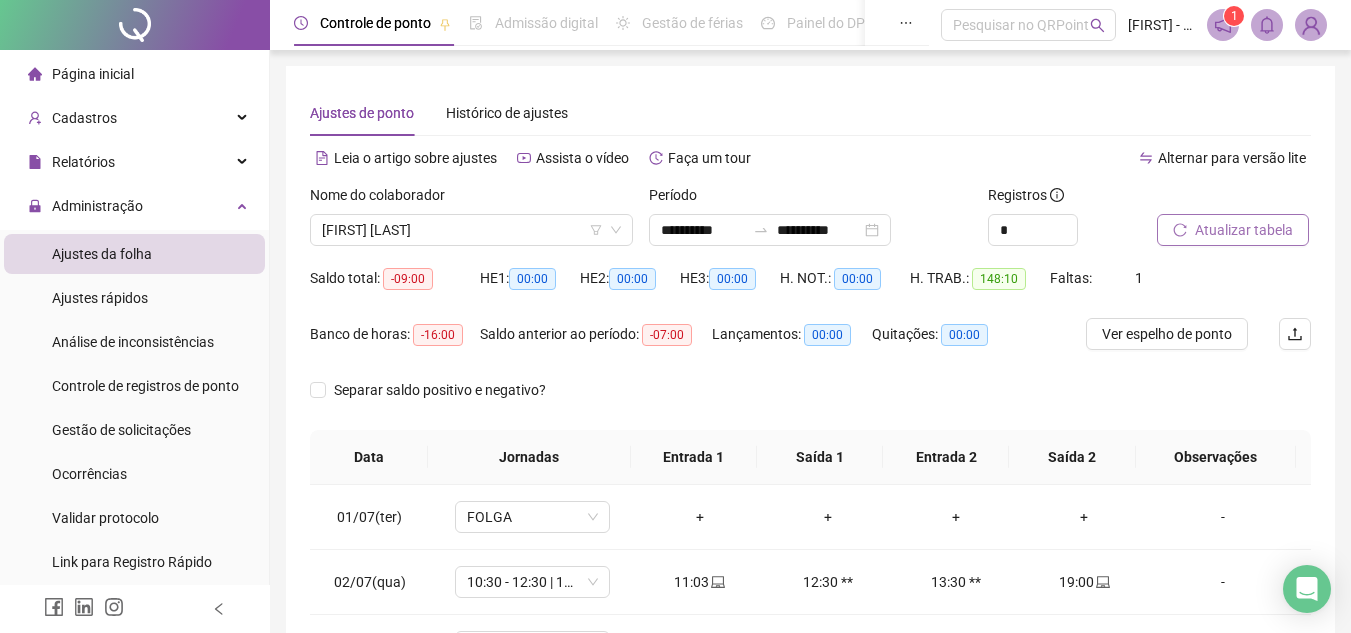 click on "Atualizar tabela" at bounding box center [1233, 230] 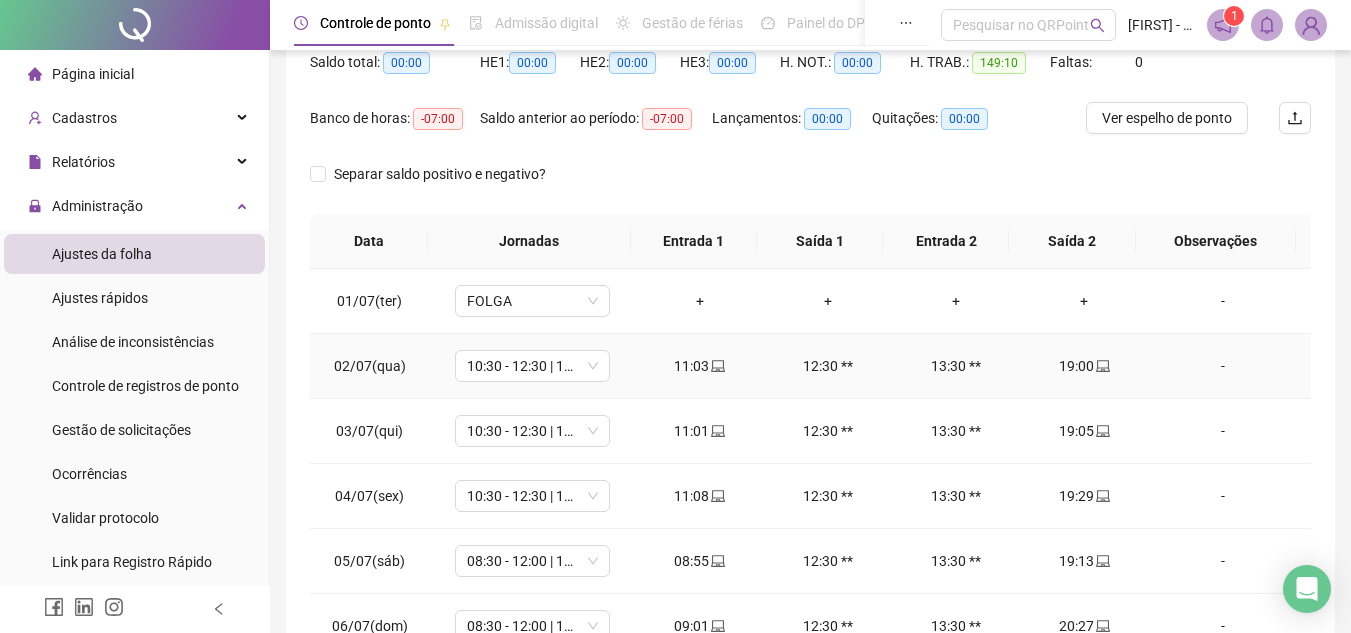 scroll, scrollTop: 300, scrollLeft: 0, axis: vertical 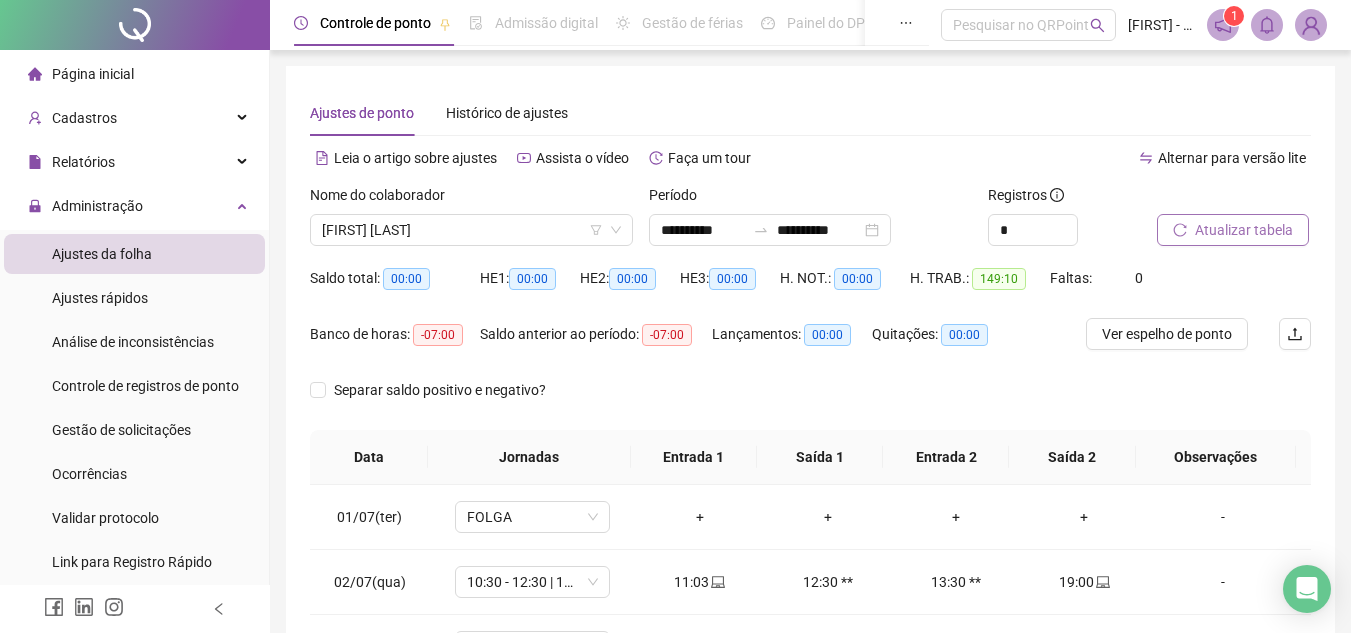 click on "Atualizar tabela" at bounding box center (1244, 230) 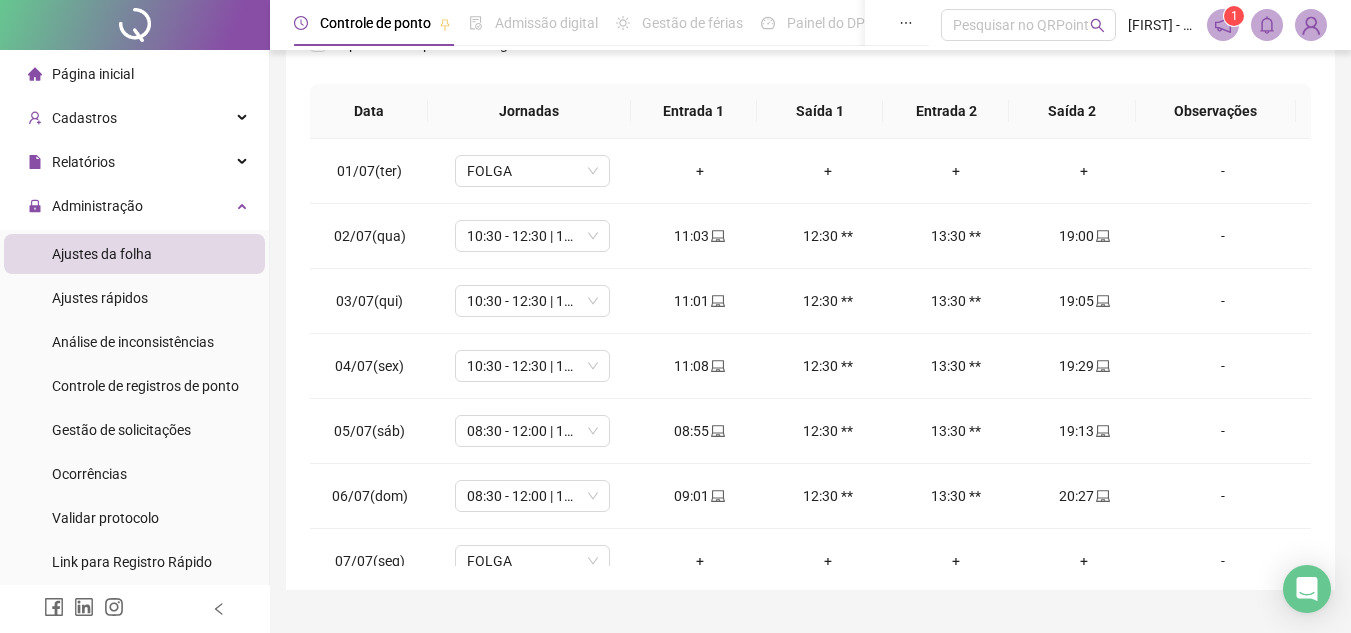 scroll, scrollTop: 389, scrollLeft: 0, axis: vertical 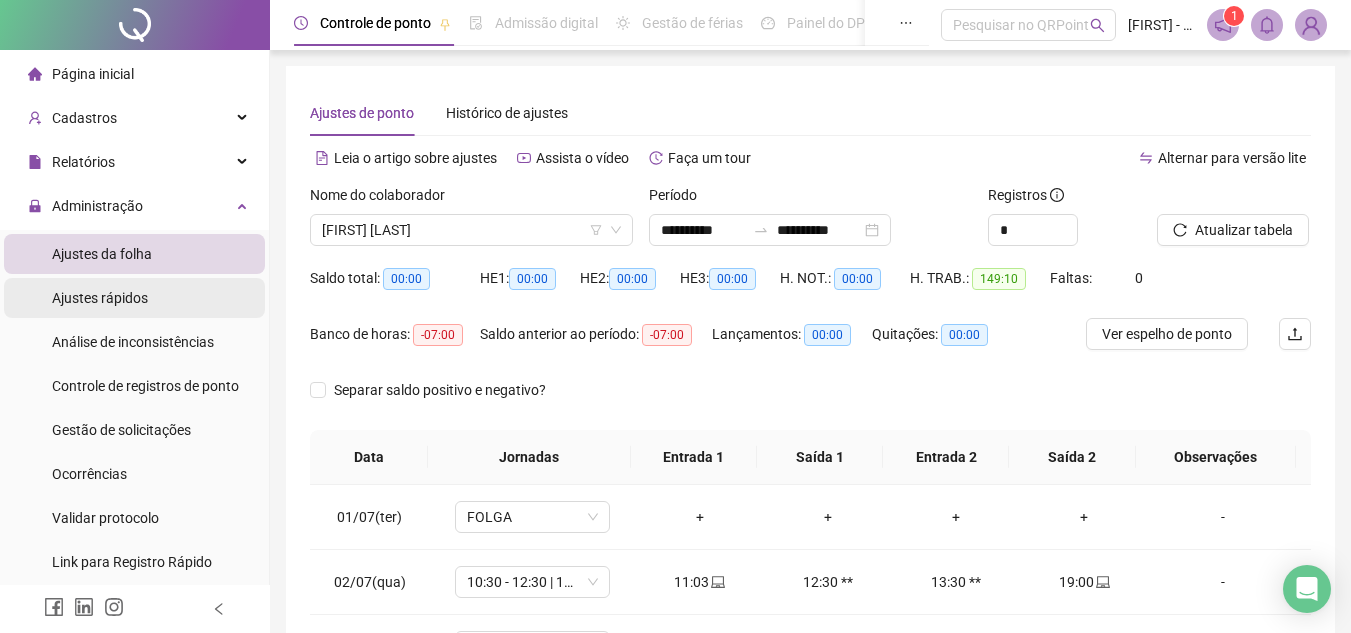 click on "Ajustes rápidos" at bounding box center [100, 298] 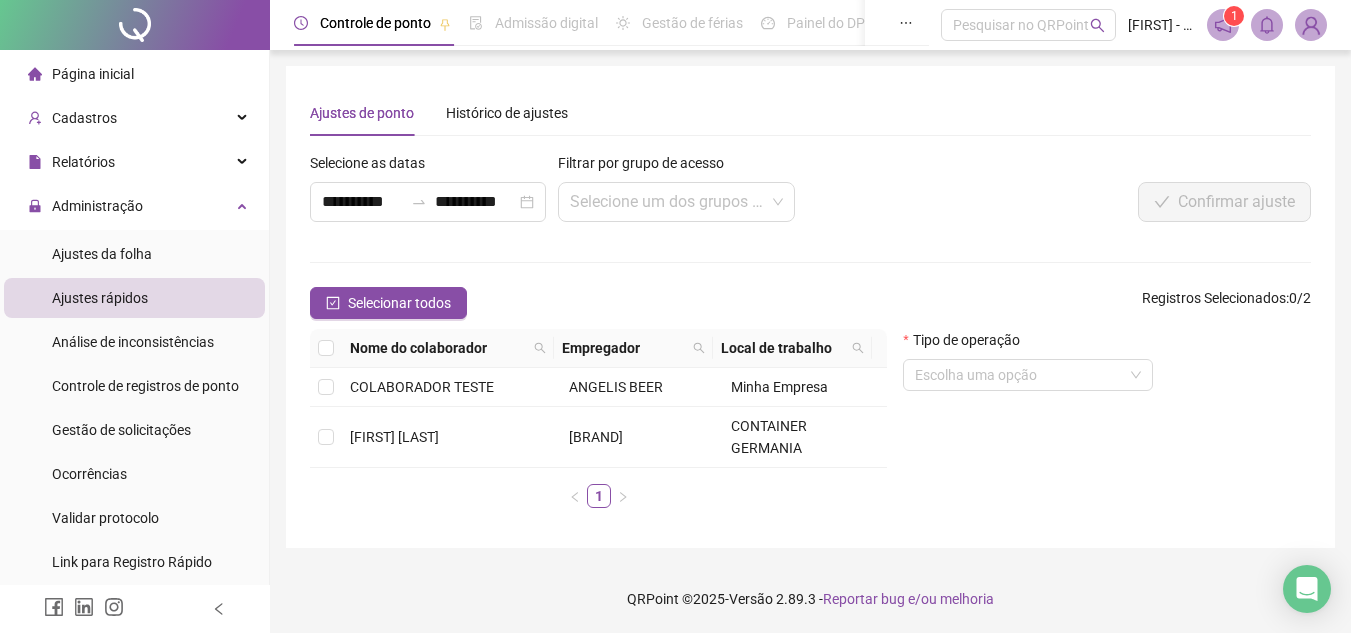 scroll, scrollTop: 1, scrollLeft: 0, axis: vertical 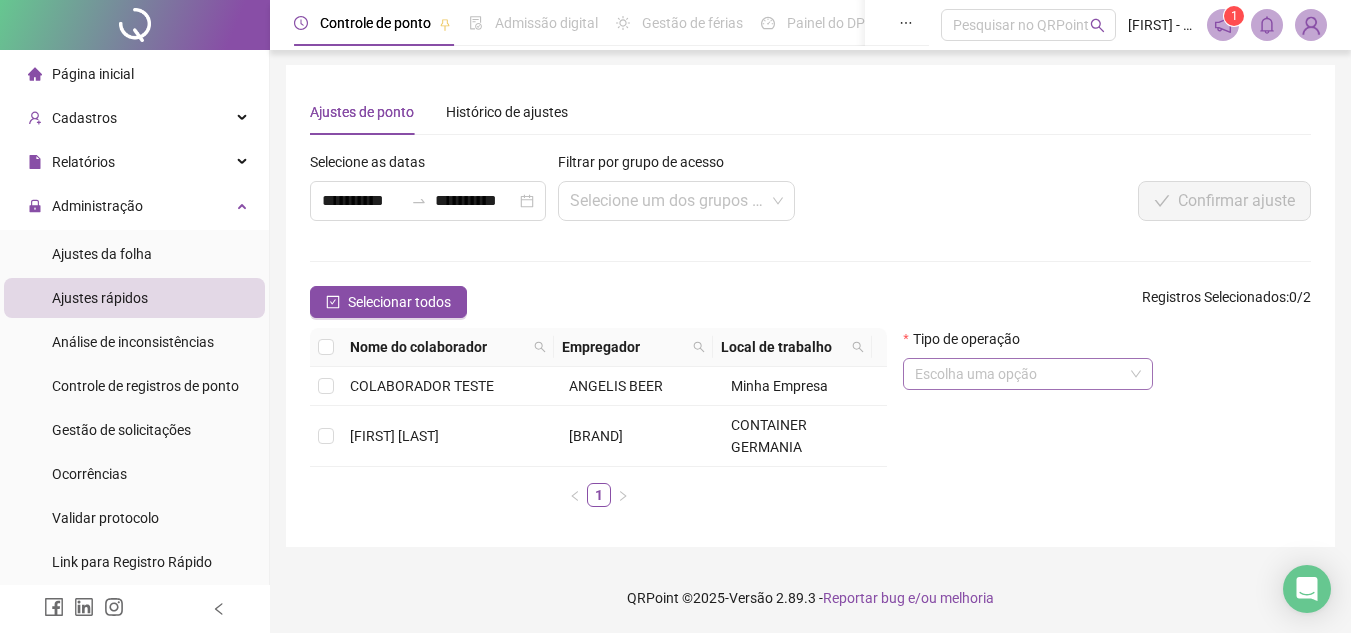 click at bounding box center [1019, 374] 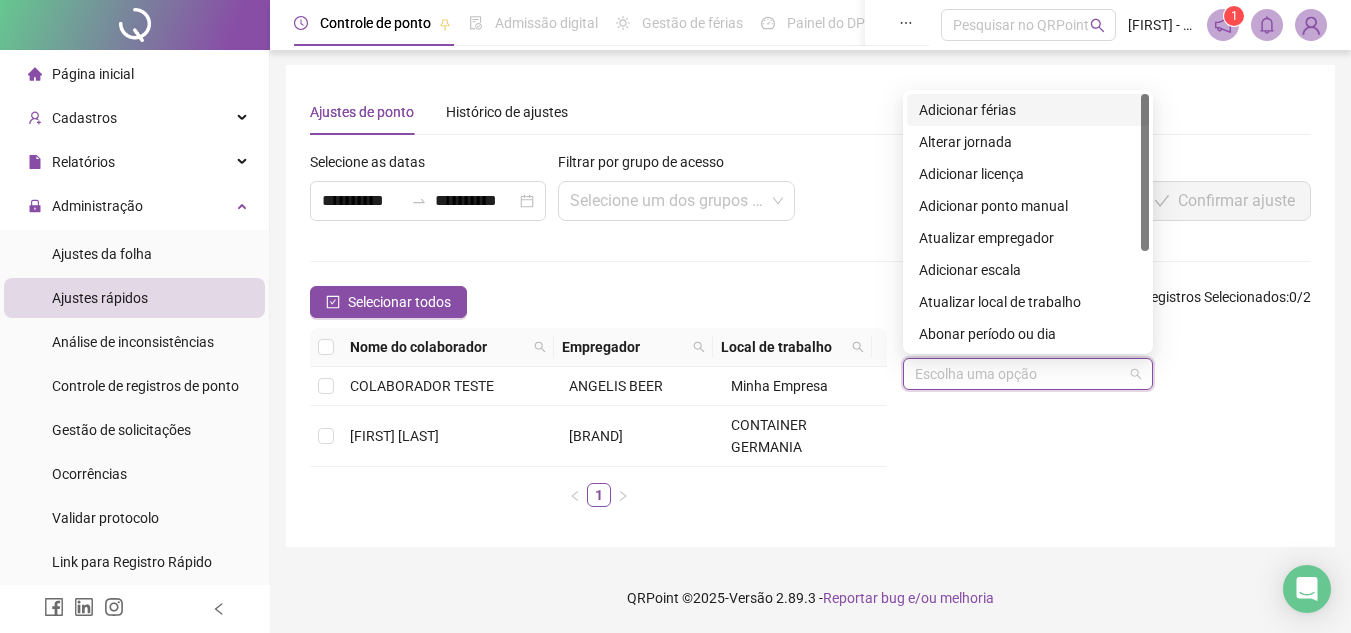 click at bounding box center (1019, 374) 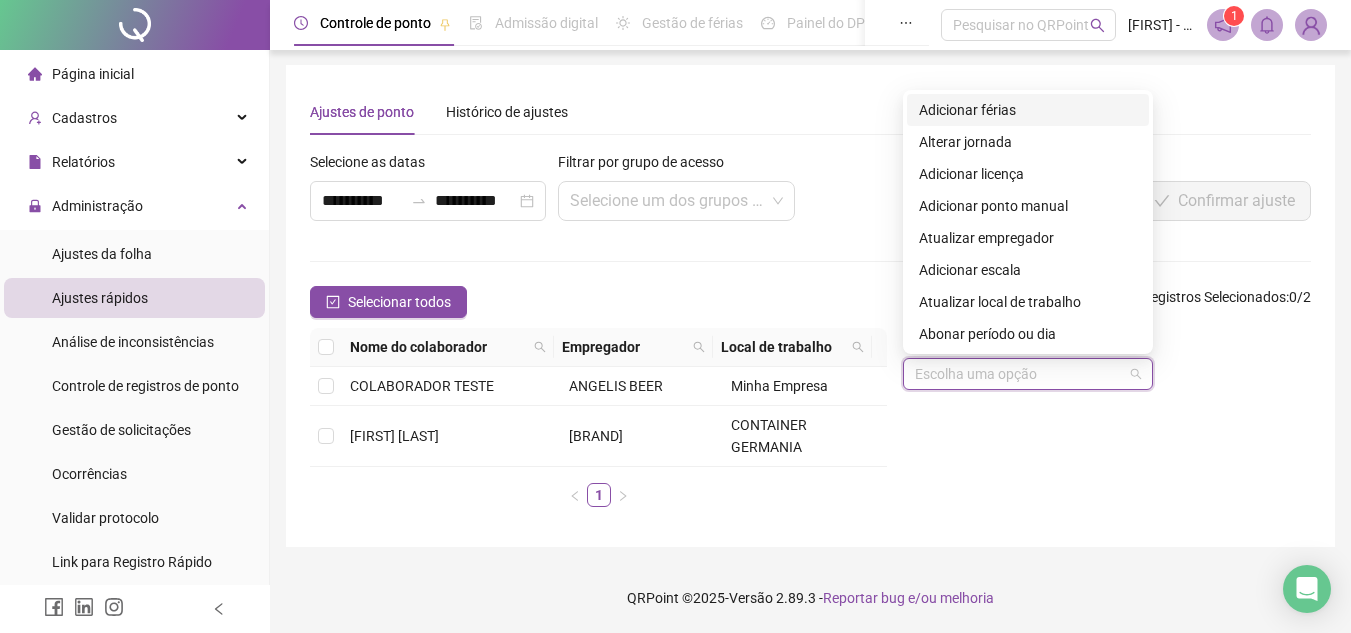click on "Tipo de operação Escolha uma opção" at bounding box center (1107, 425) 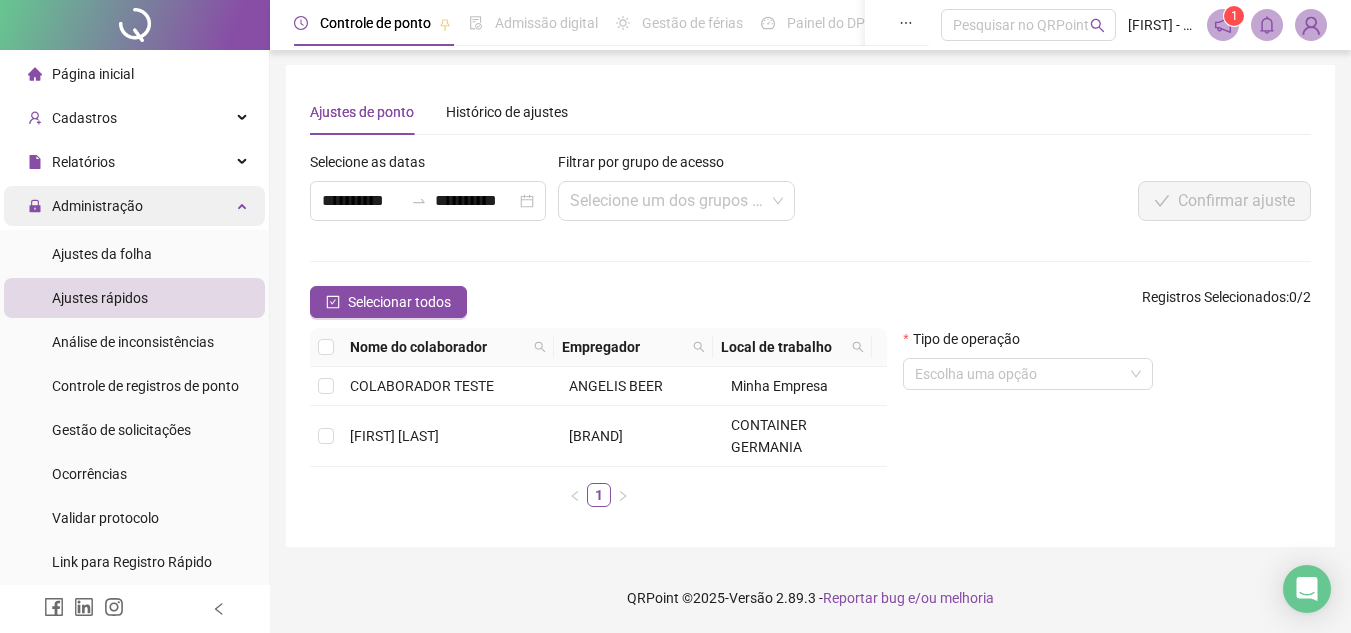 click on "Administração" at bounding box center [134, 206] 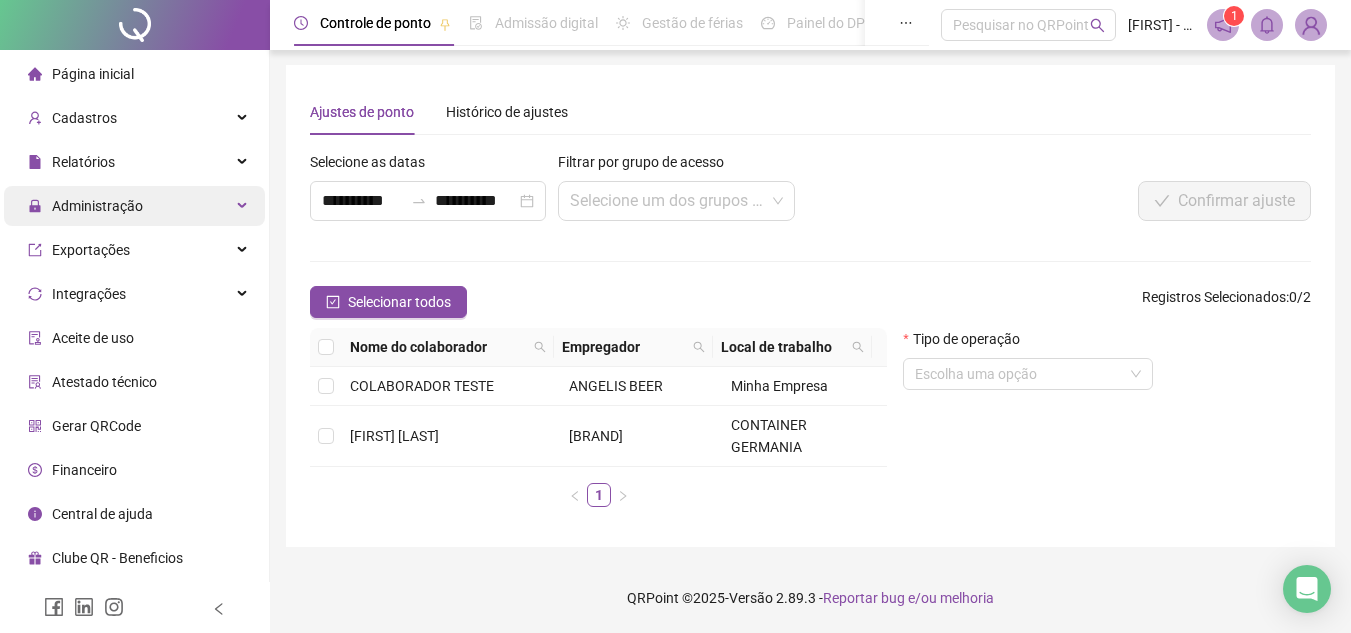 click on "Administração" at bounding box center [97, 206] 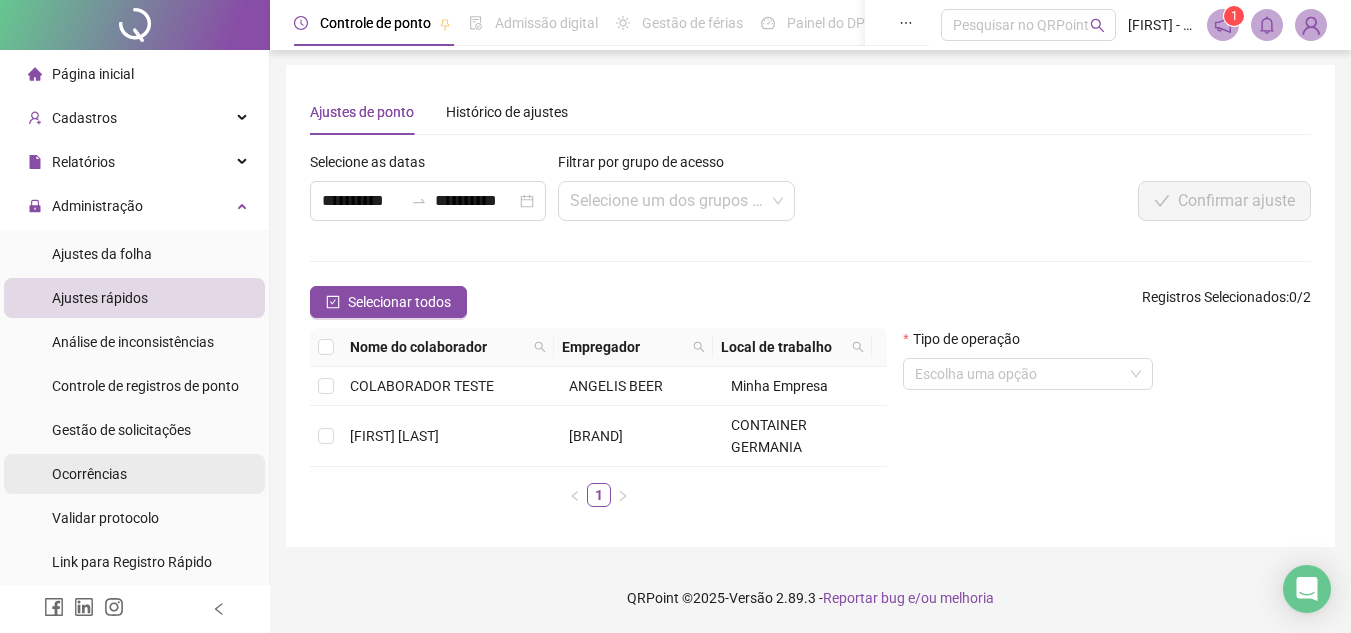 scroll, scrollTop: 200, scrollLeft: 0, axis: vertical 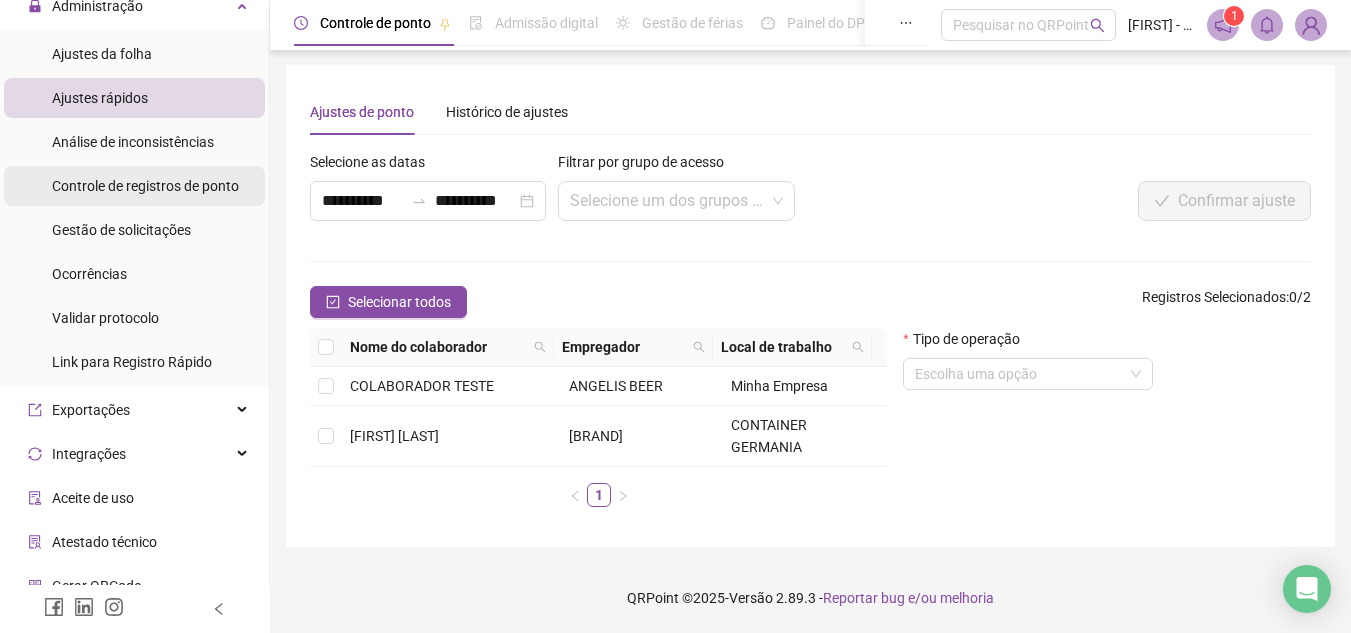 click on "Controle de registros de ponto" at bounding box center (145, 186) 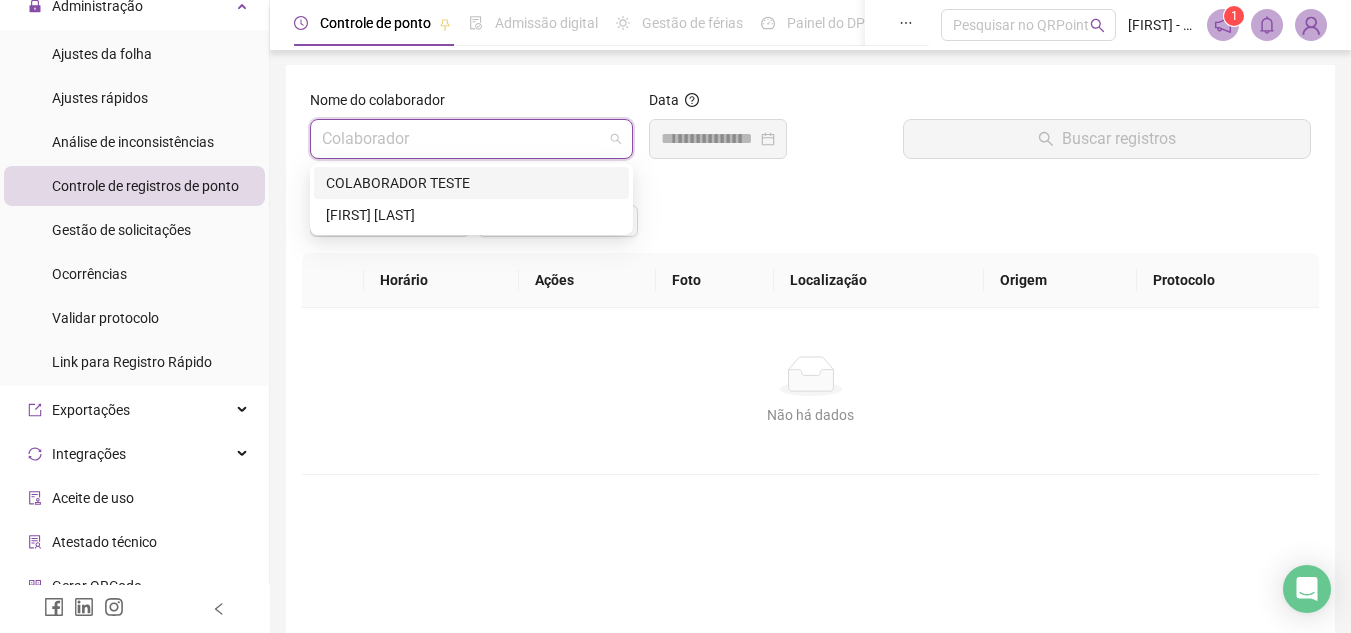 click at bounding box center (462, 139) 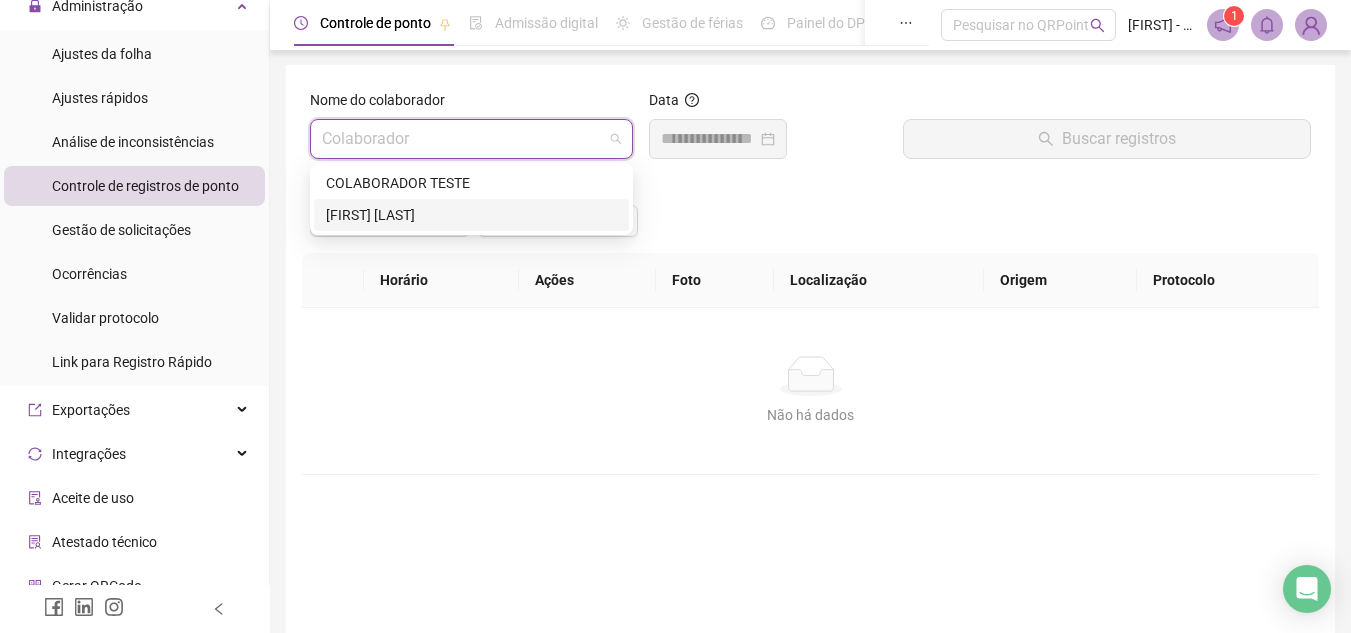 click on "[FIRST] [LAST]" at bounding box center (471, 215) 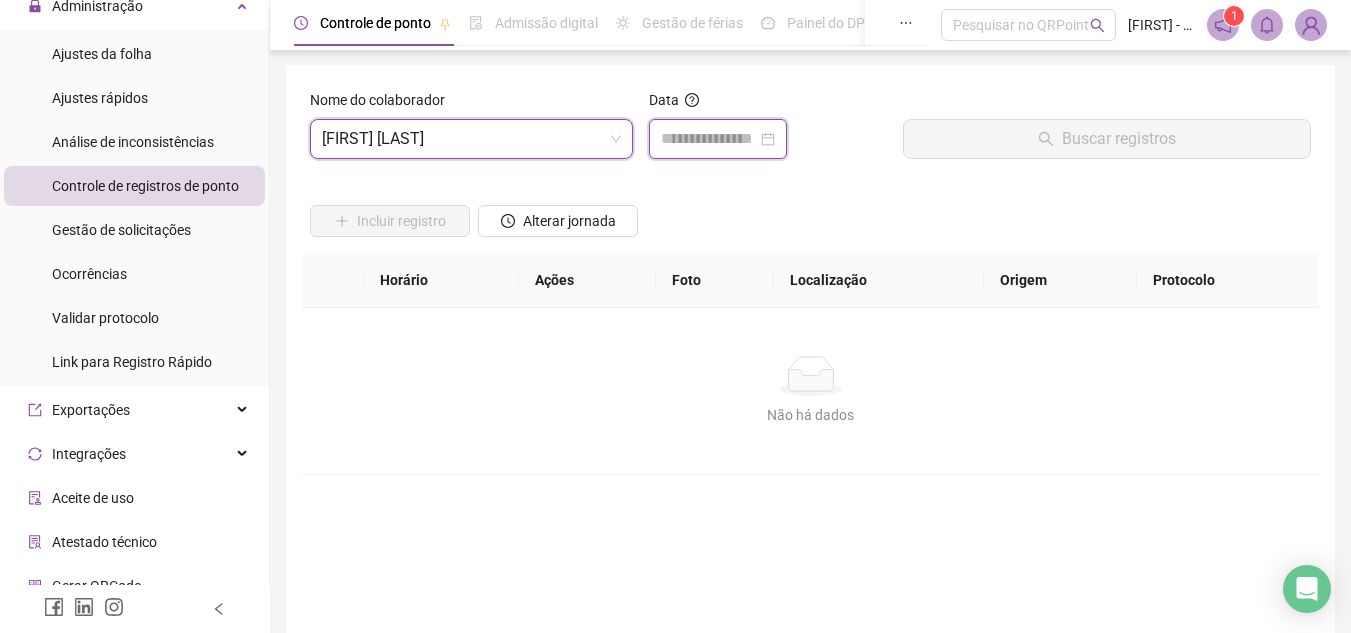 click at bounding box center [709, 139] 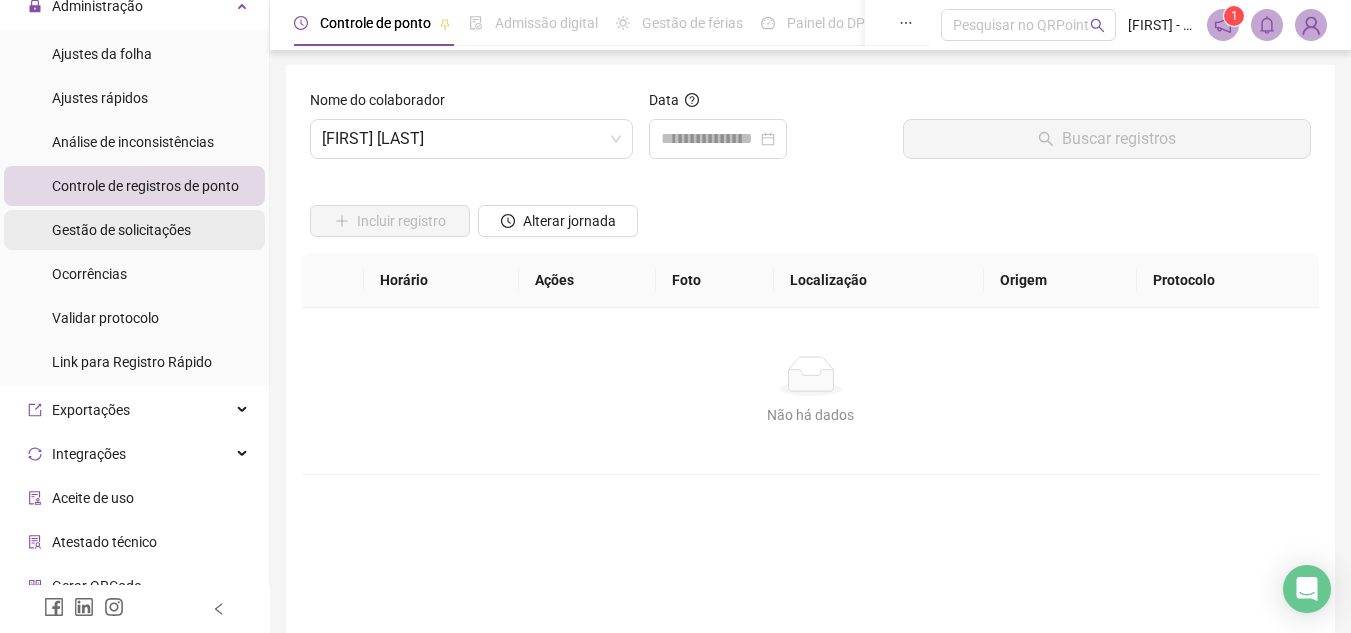 click on "Gestão de solicitações" at bounding box center [121, 230] 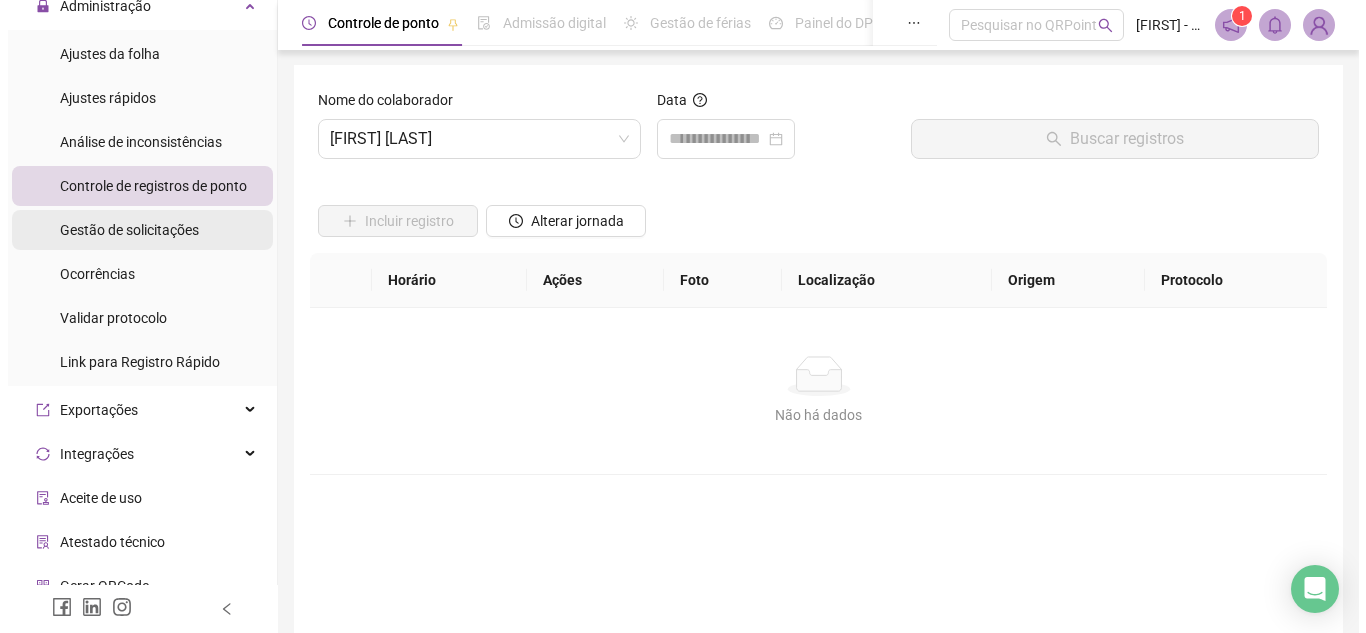 scroll, scrollTop: 0, scrollLeft: 0, axis: both 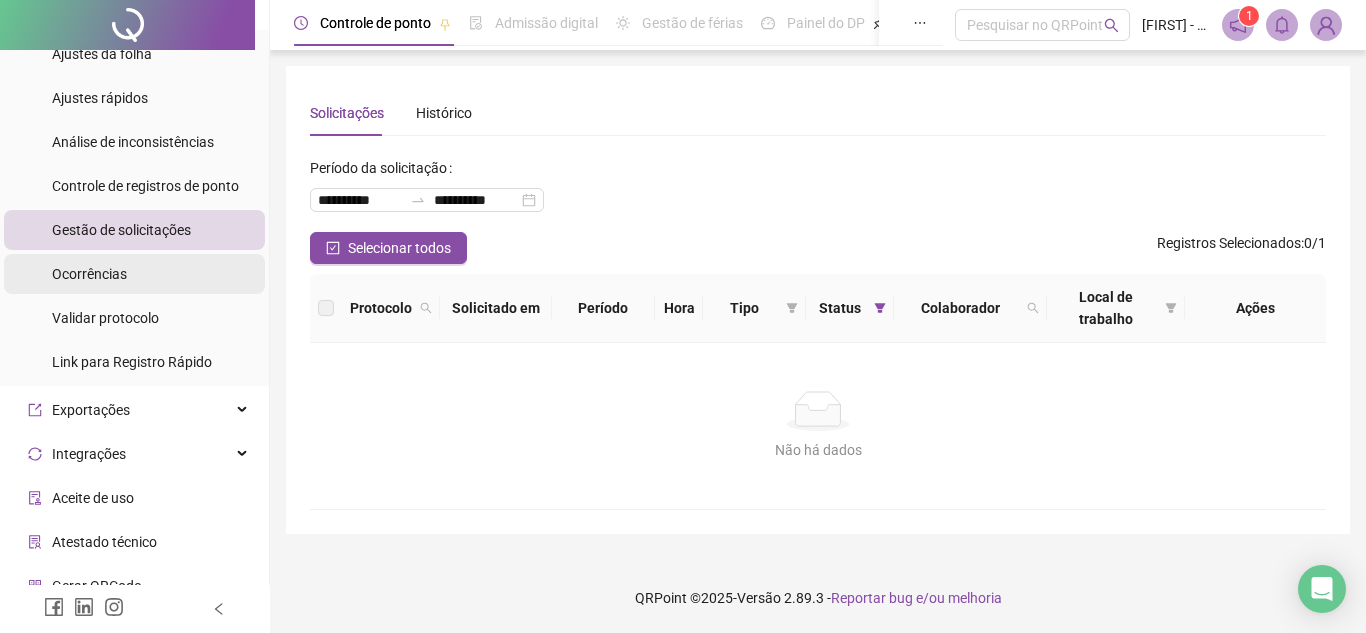 click on "Ocorrências" at bounding box center (89, 274) 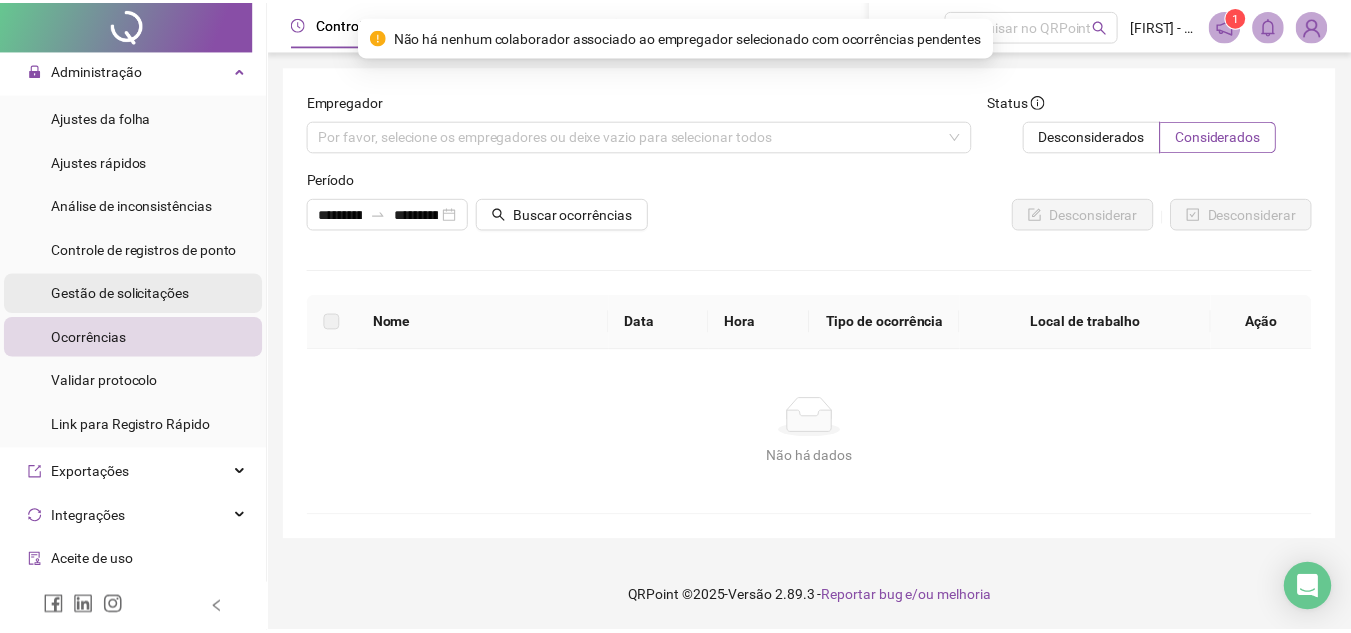 scroll, scrollTop: 100, scrollLeft: 0, axis: vertical 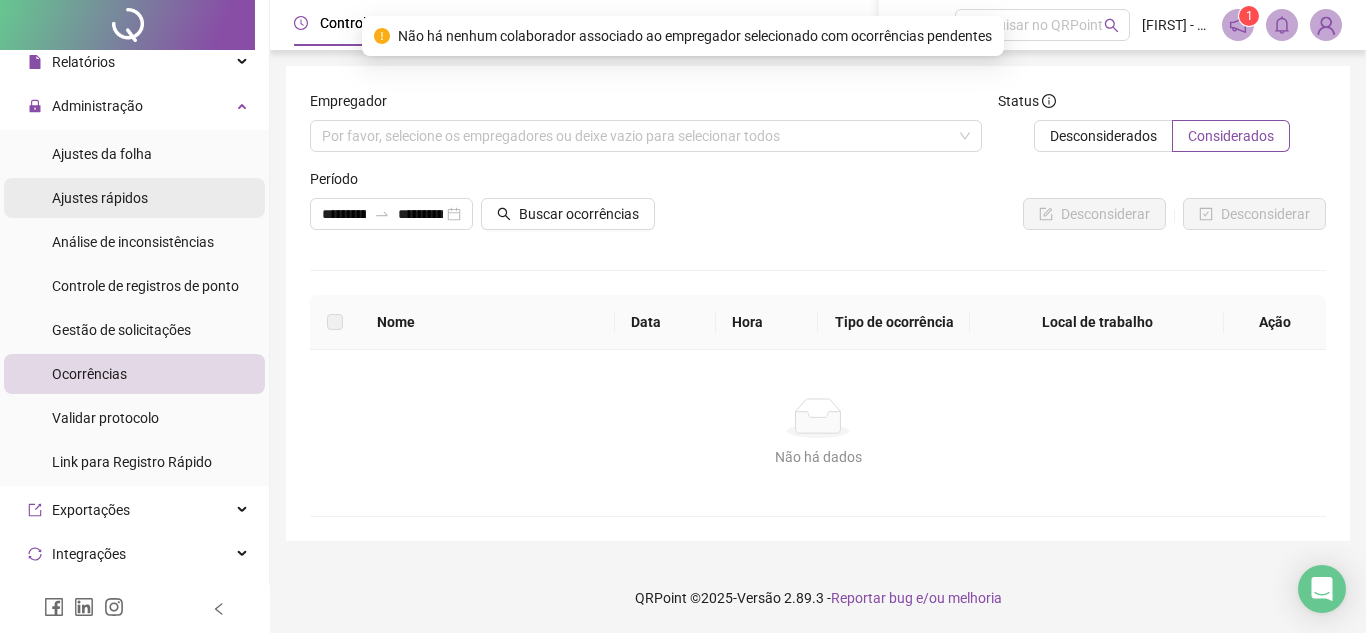 click on "Ajustes rápidos" at bounding box center (100, 198) 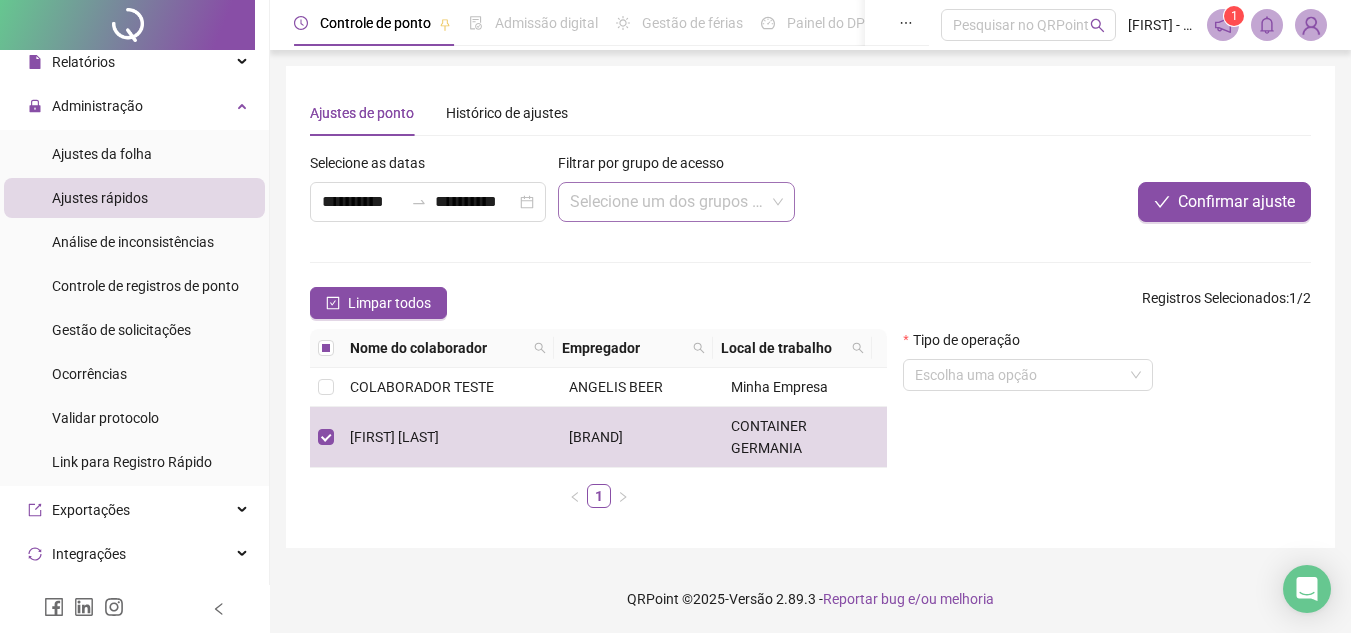 click at bounding box center (667, 202) 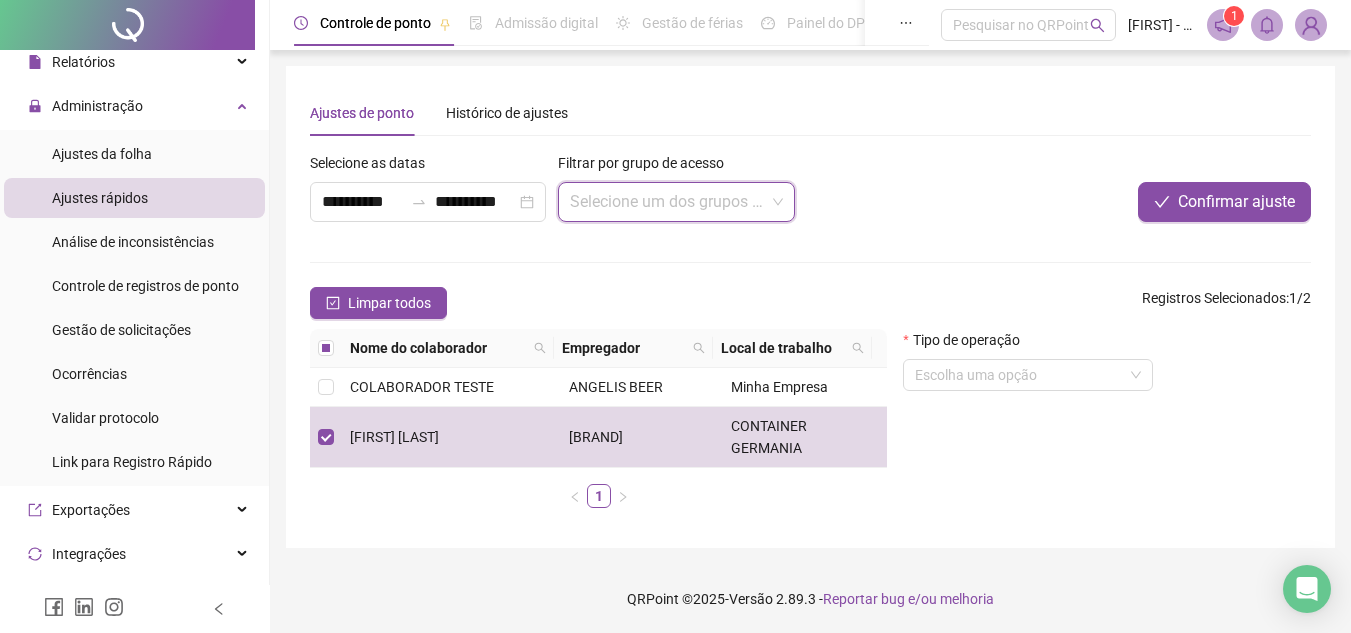 click at bounding box center (667, 202) 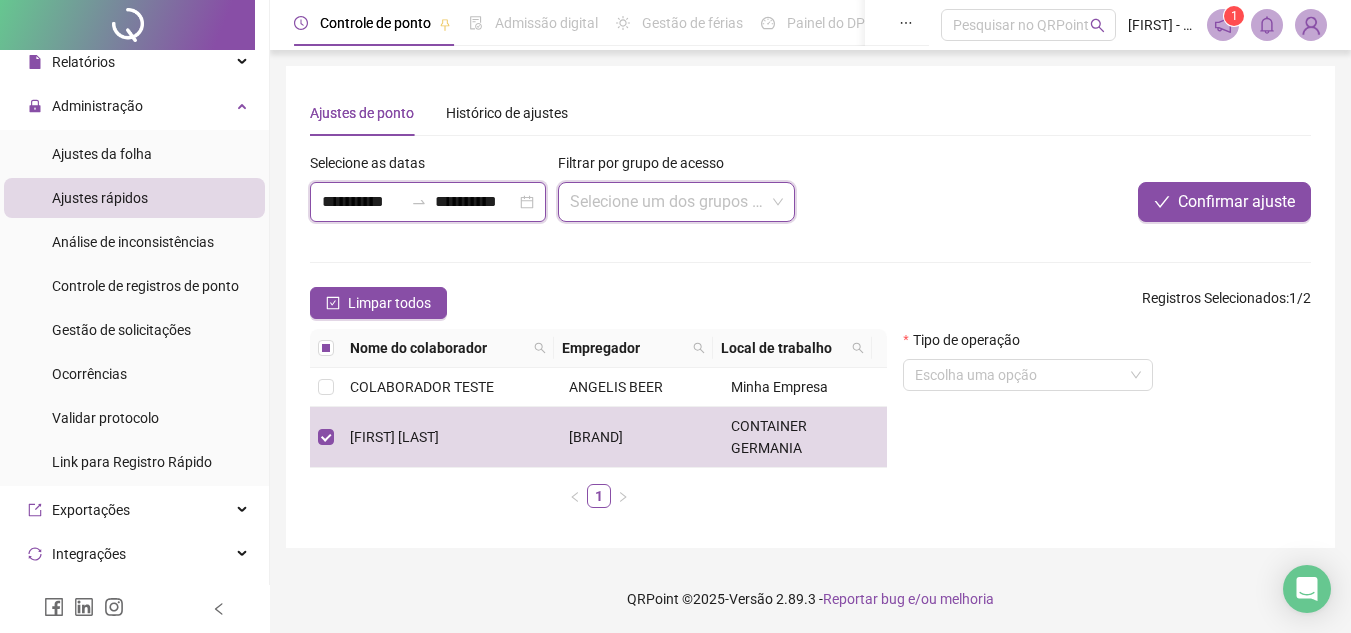 click on "**********" at bounding box center [362, 202] 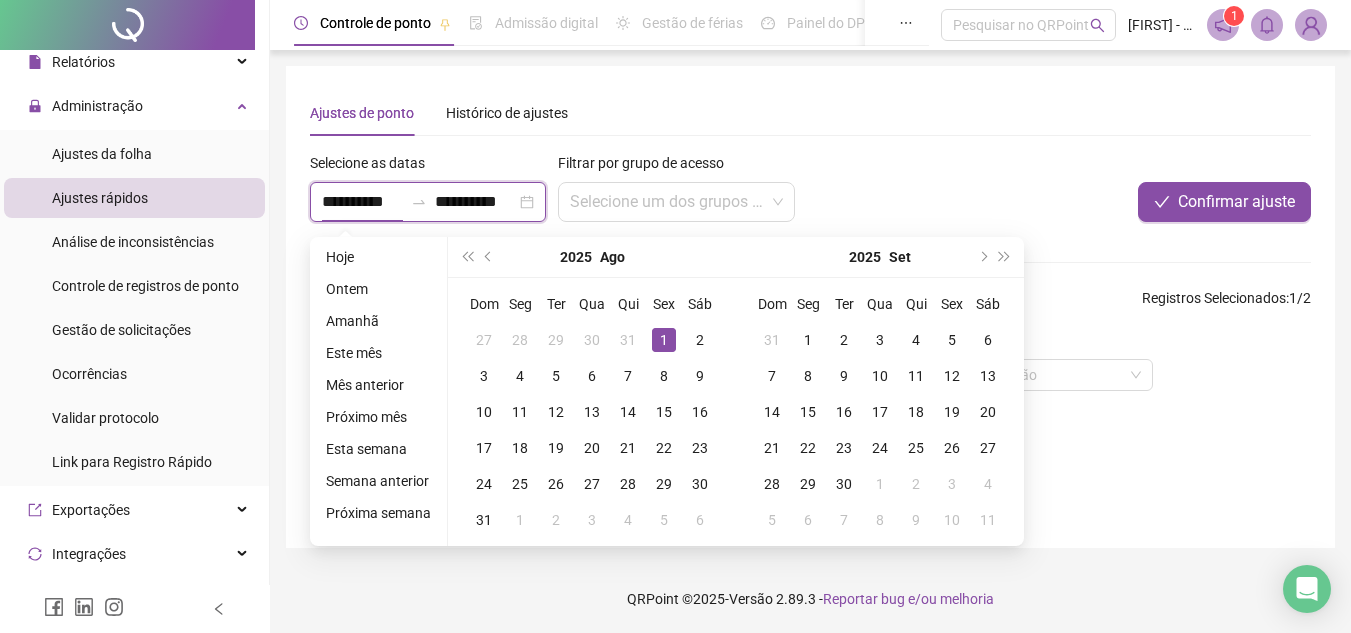 type on "**********" 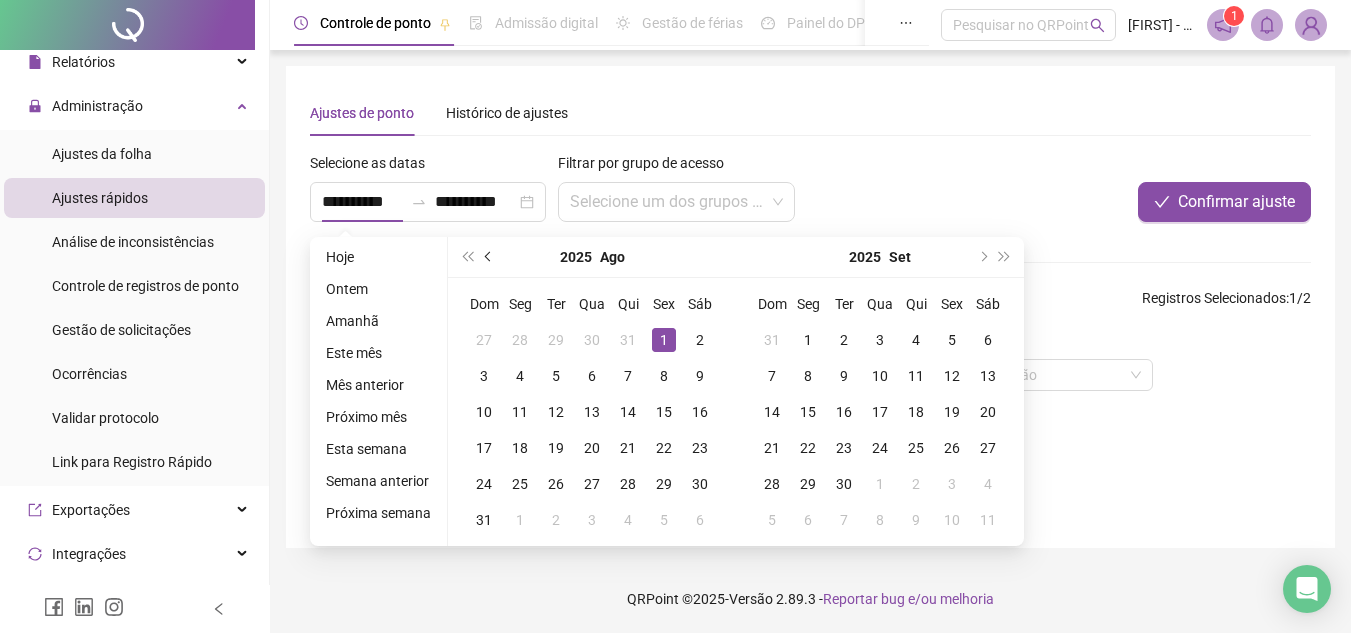 click at bounding box center [490, 257] 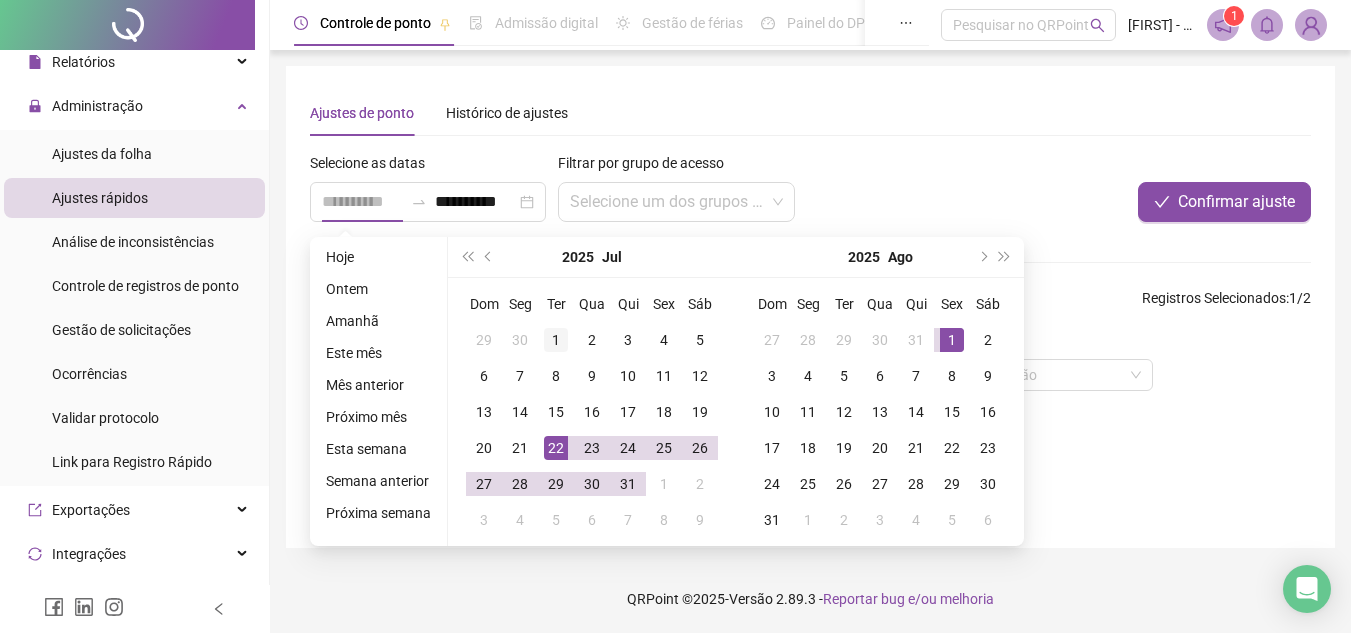 type on "**********" 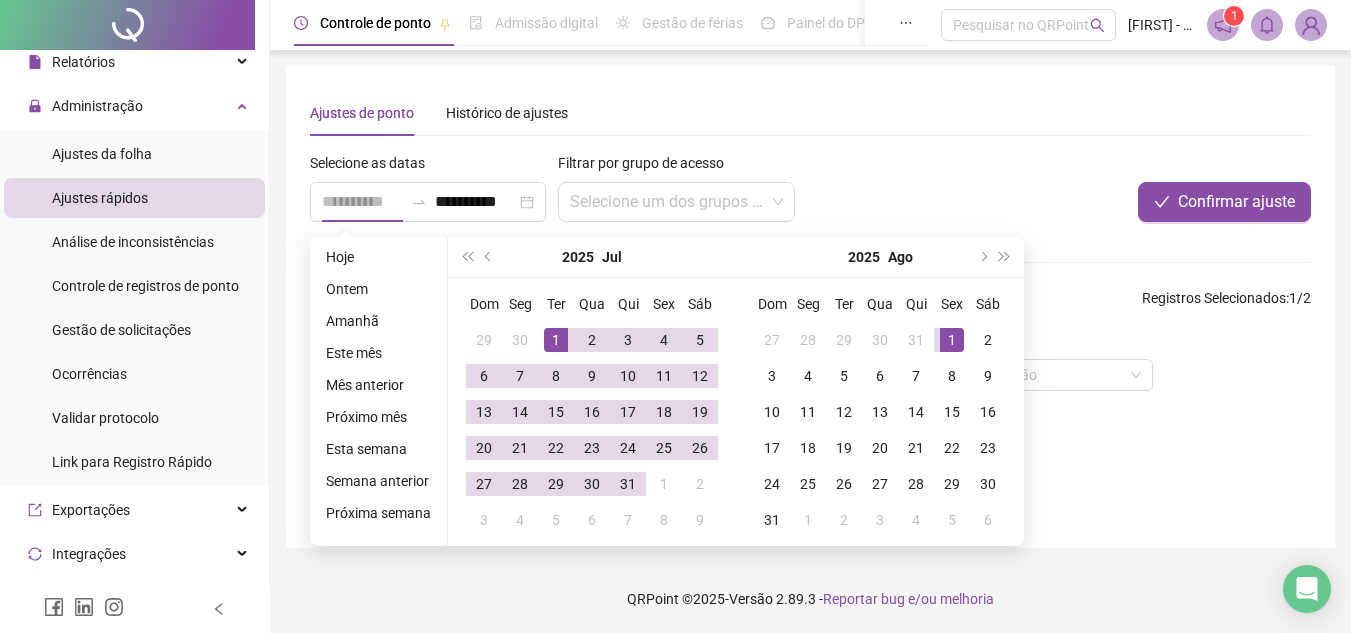 click on "1" at bounding box center [556, 340] 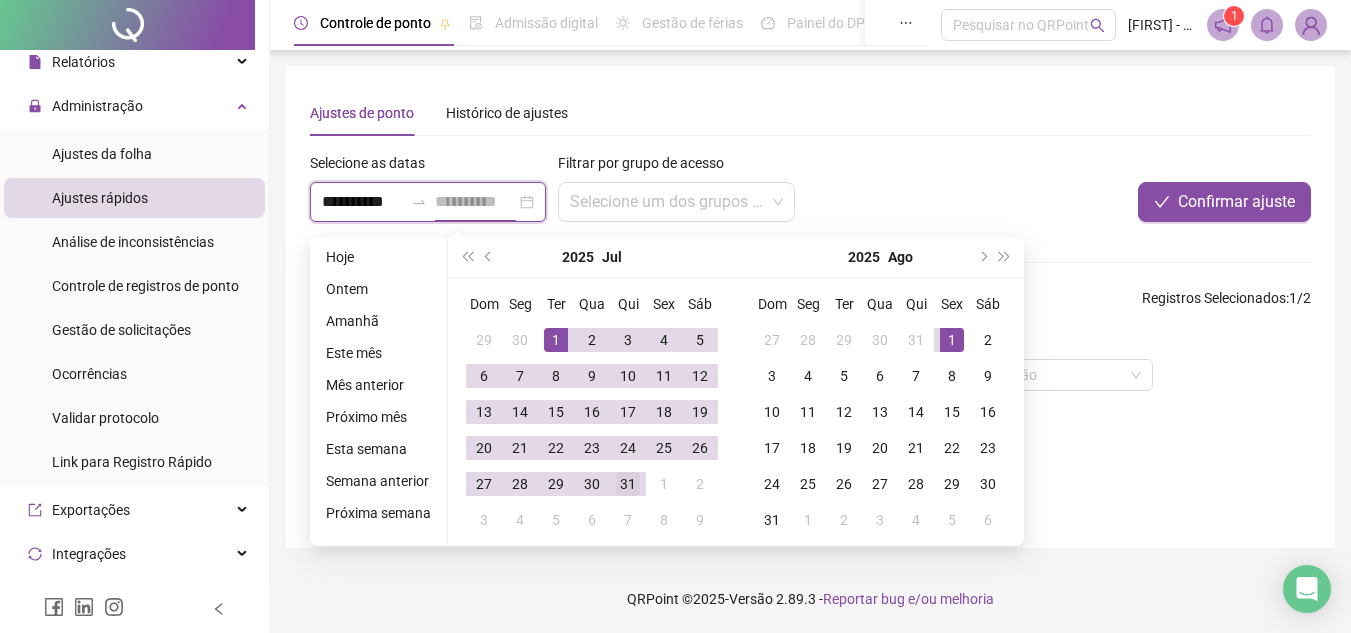 type on "**********" 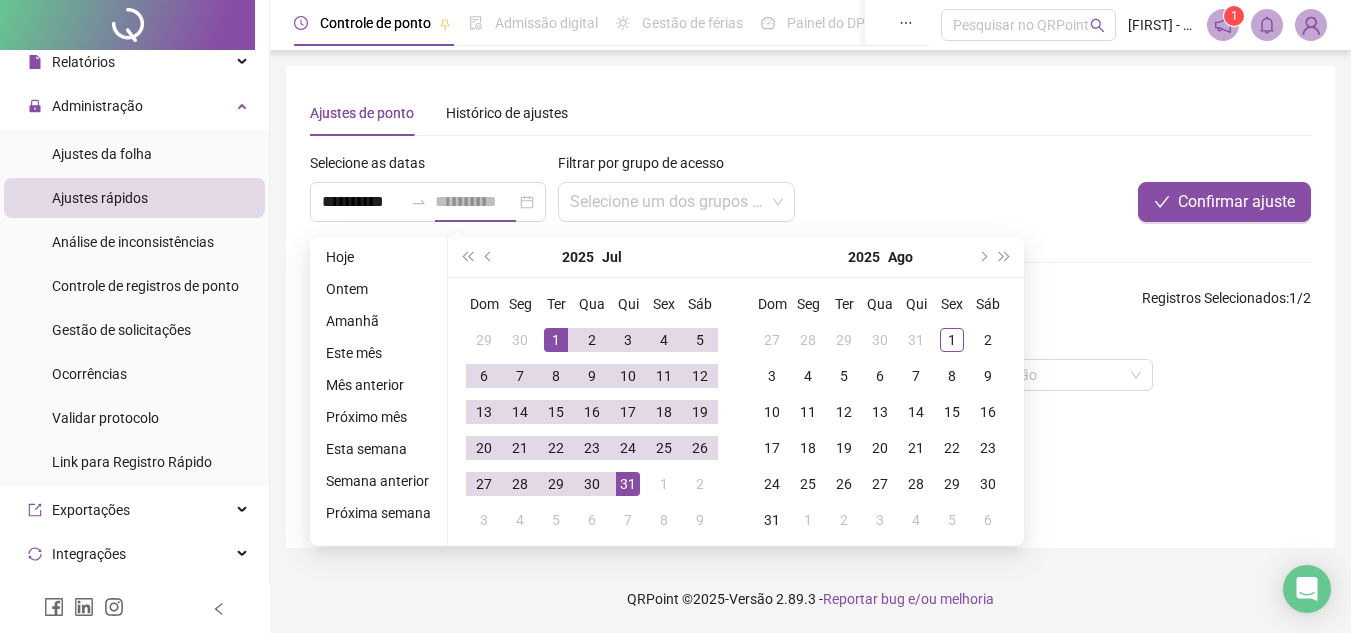 click on "31" at bounding box center [628, 484] 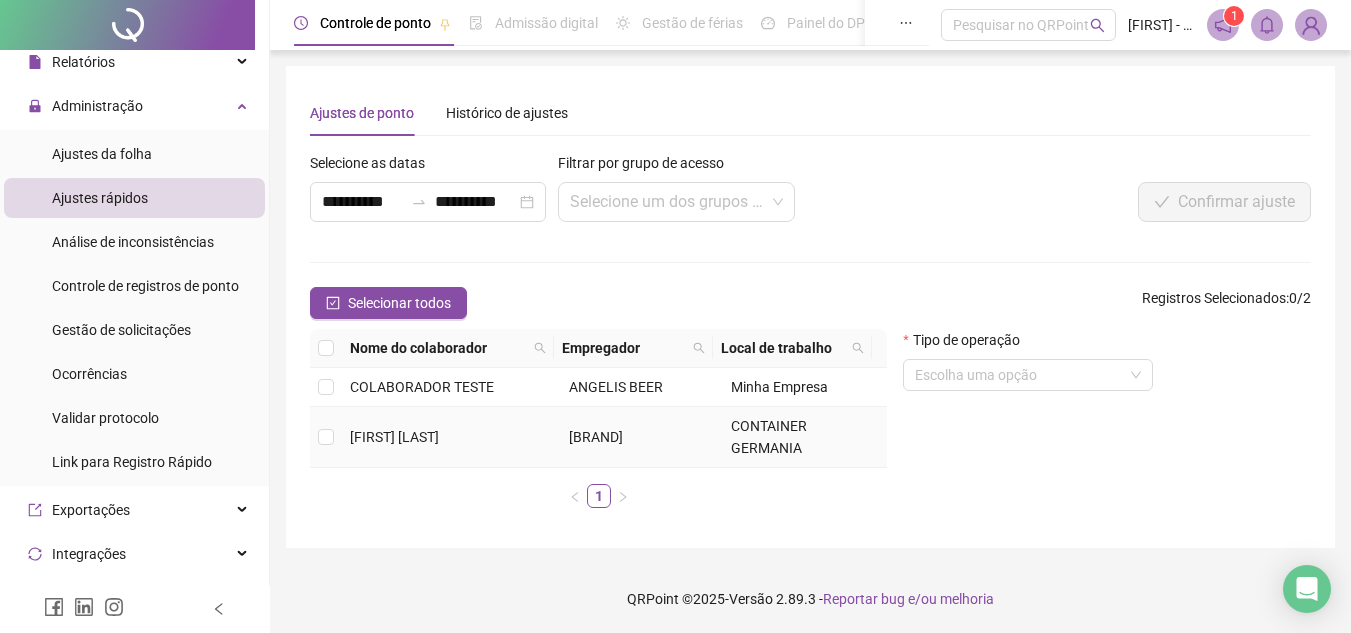 click on "[FIRST] [LAST]" at bounding box center [451, 437] 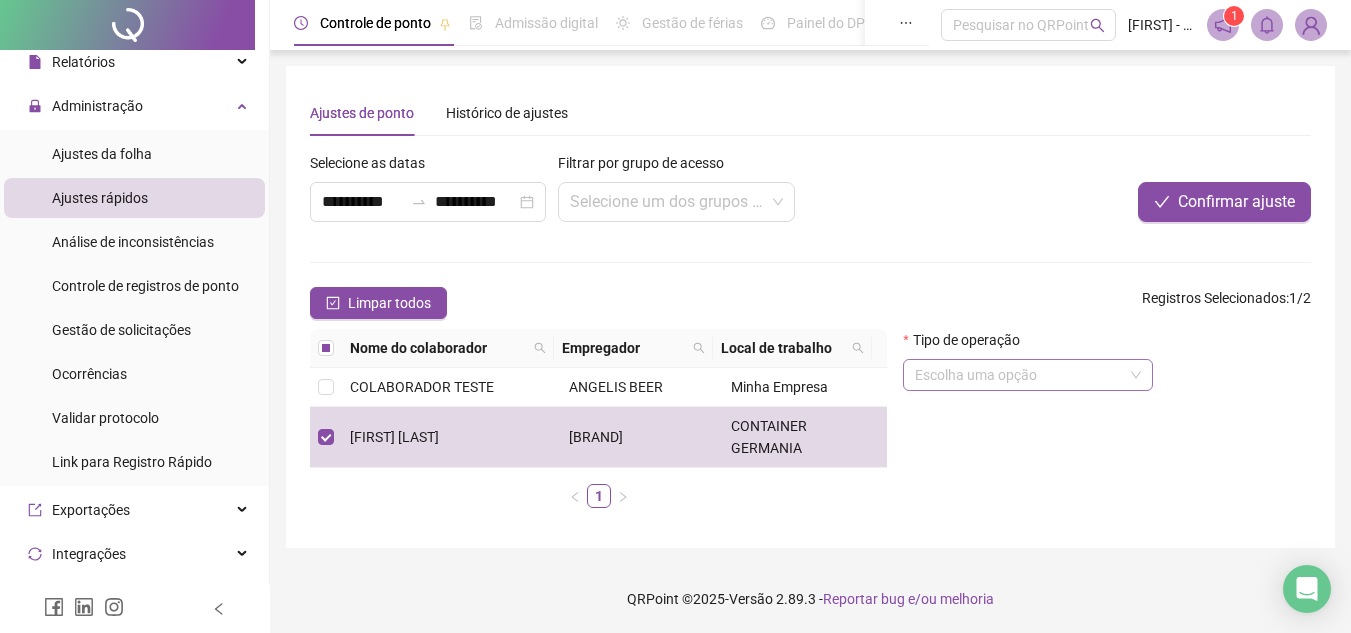 click at bounding box center [1019, 375] 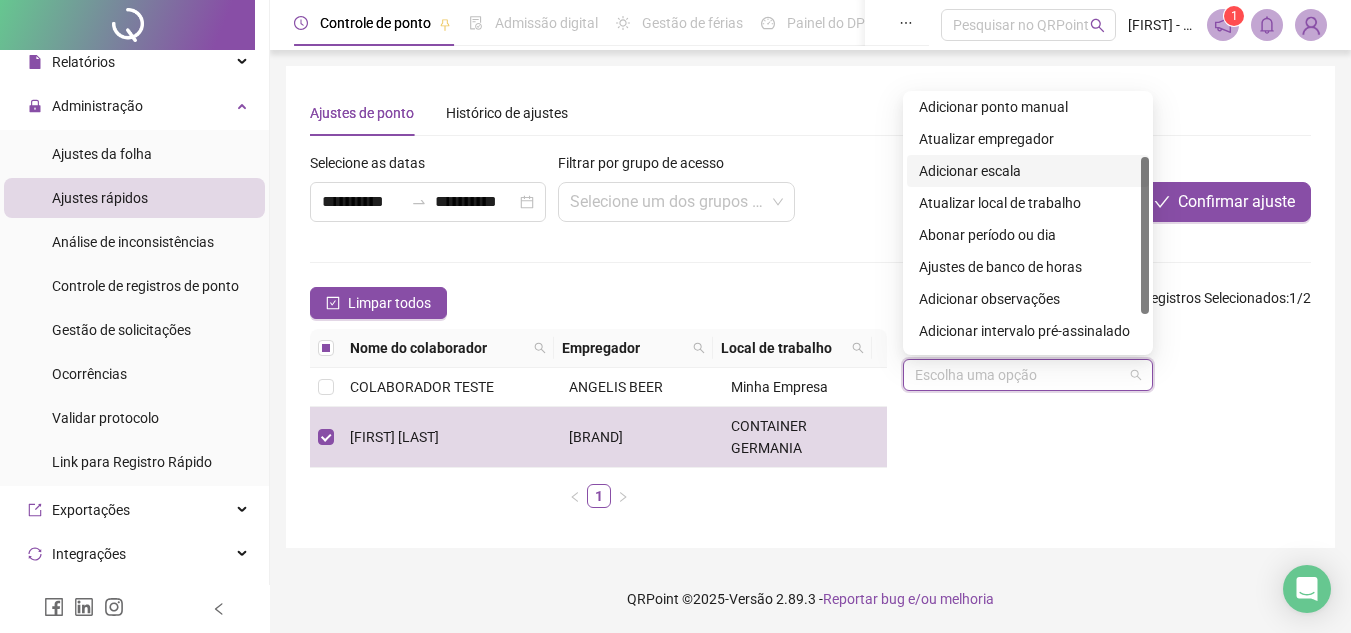 scroll, scrollTop: 160, scrollLeft: 0, axis: vertical 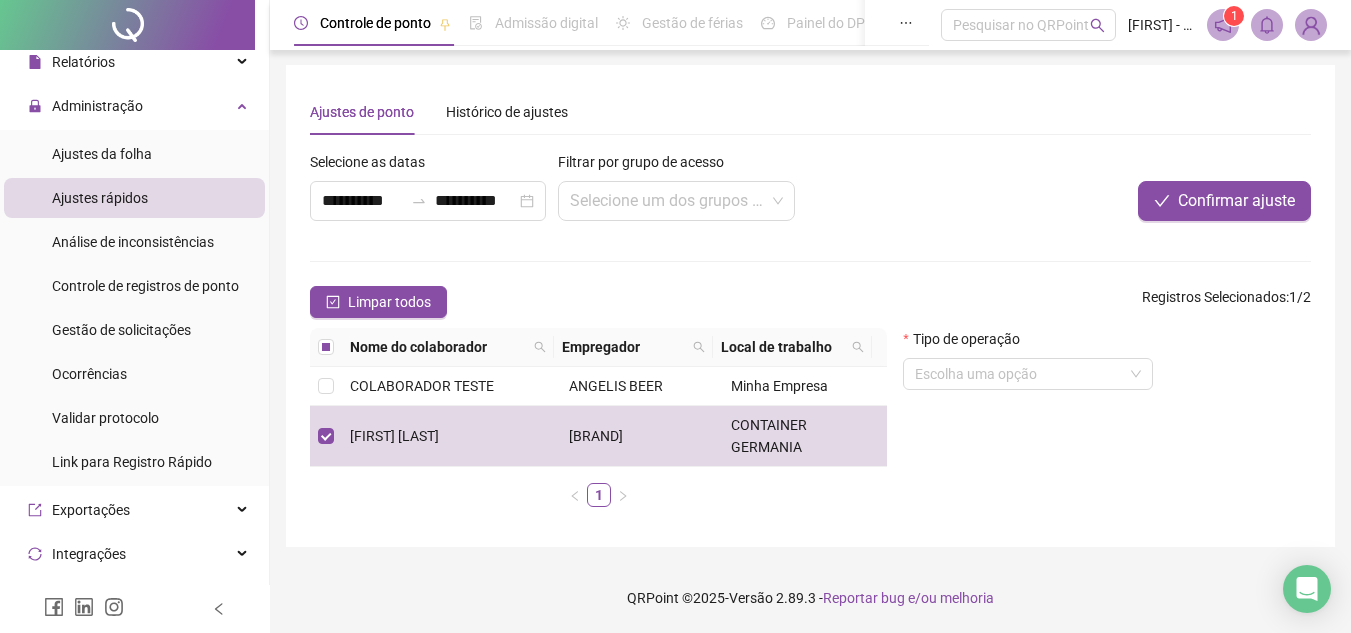 click on "Tipo de operação Escolha uma opção" at bounding box center [1107, 425] 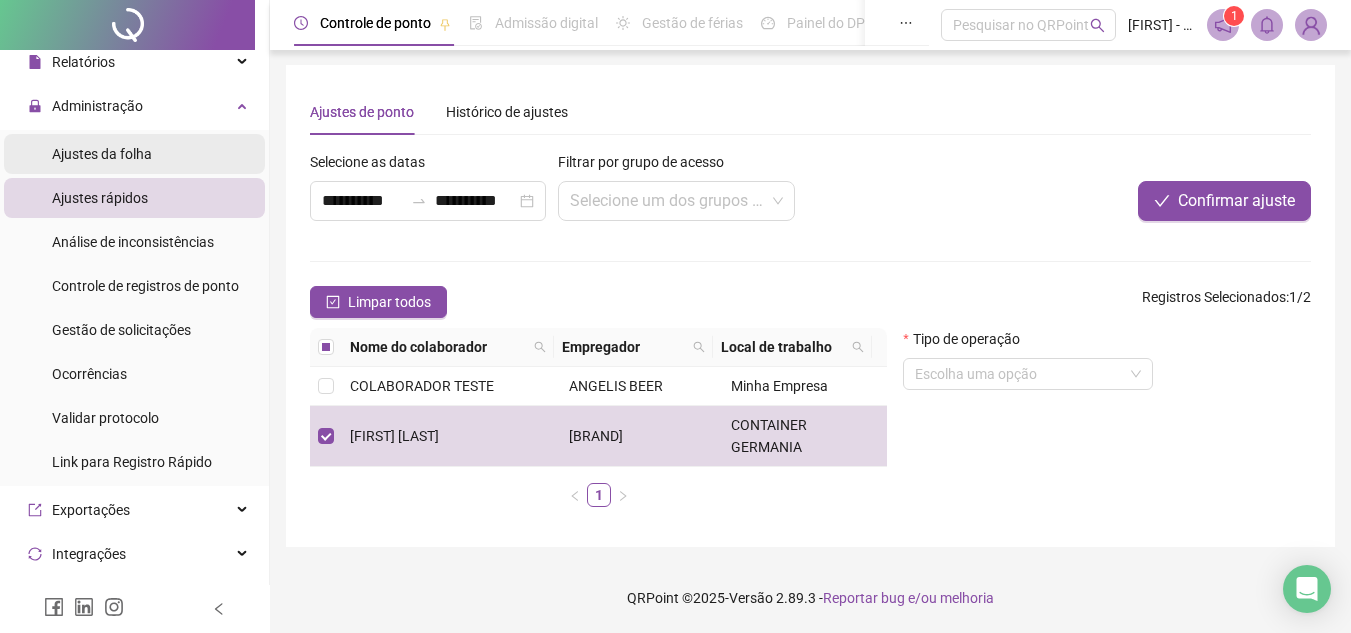 click on "Ajustes da folha" at bounding box center (102, 154) 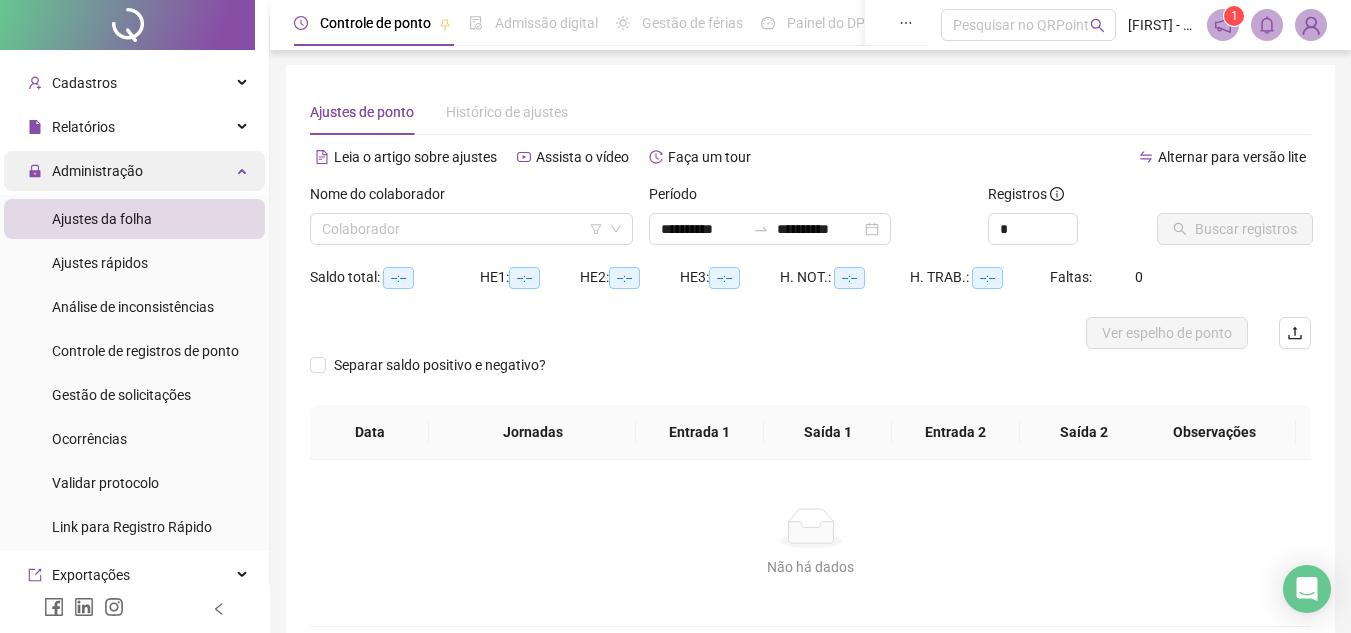 scroll, scrollTop: 0, scrollLeft: 0, axis: both 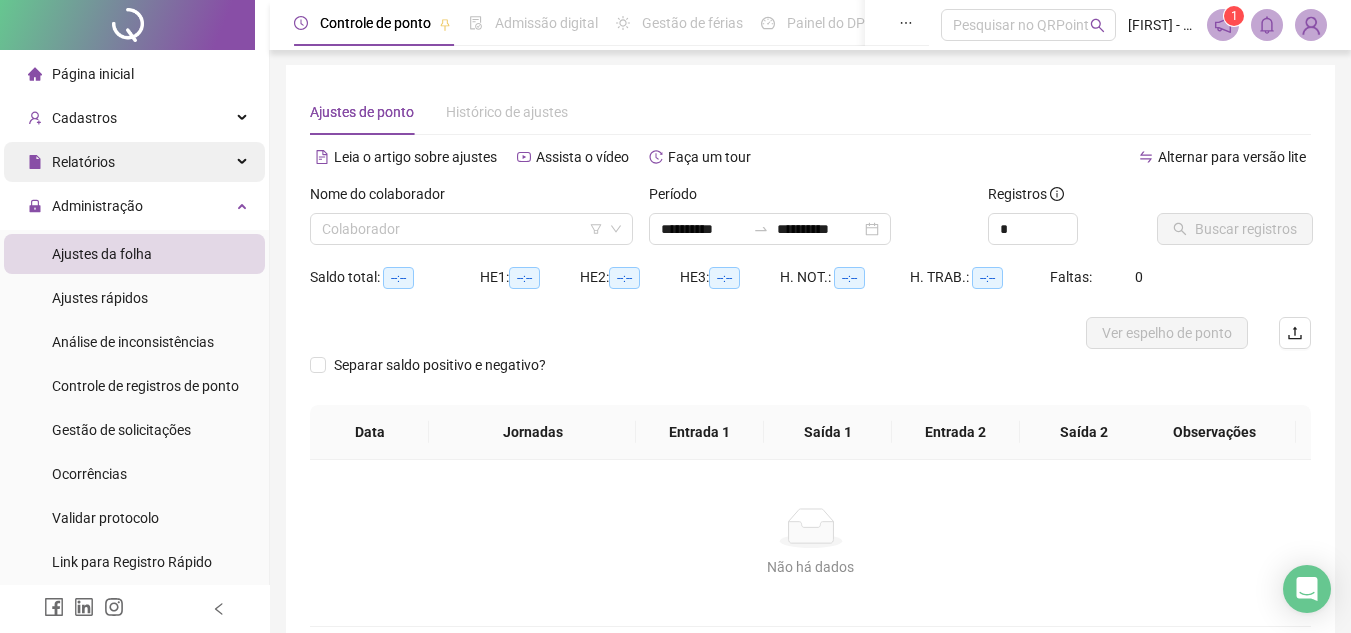 click on "Relatórios" at bounding box center [134, 162] 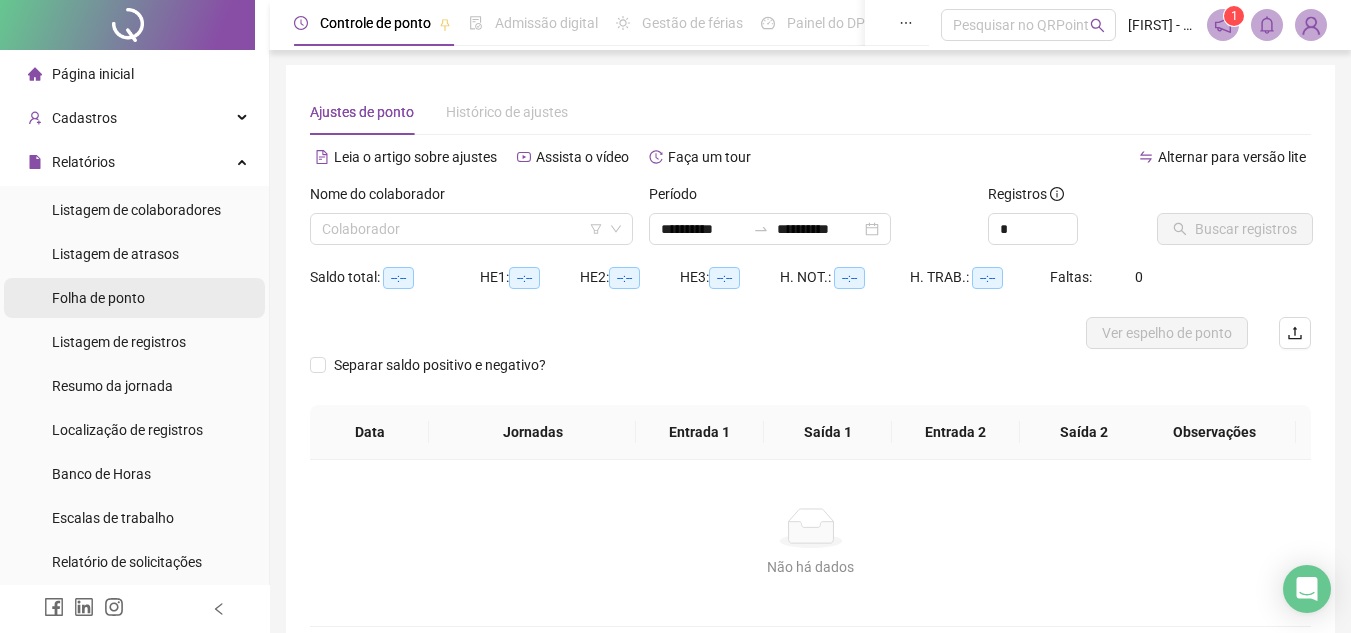 click on "Folha de ponto" at bounding box center (98, 298) 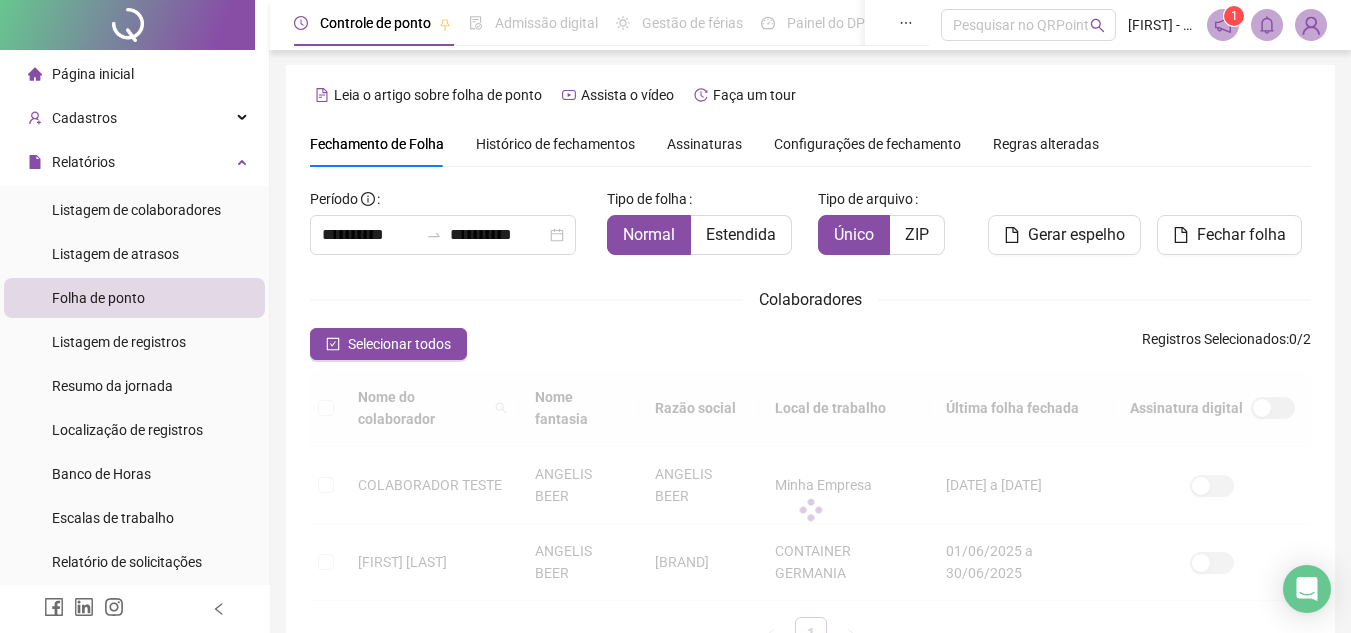 scroll, scrollTop: 93, scrollLeft: 0, axis: vertical 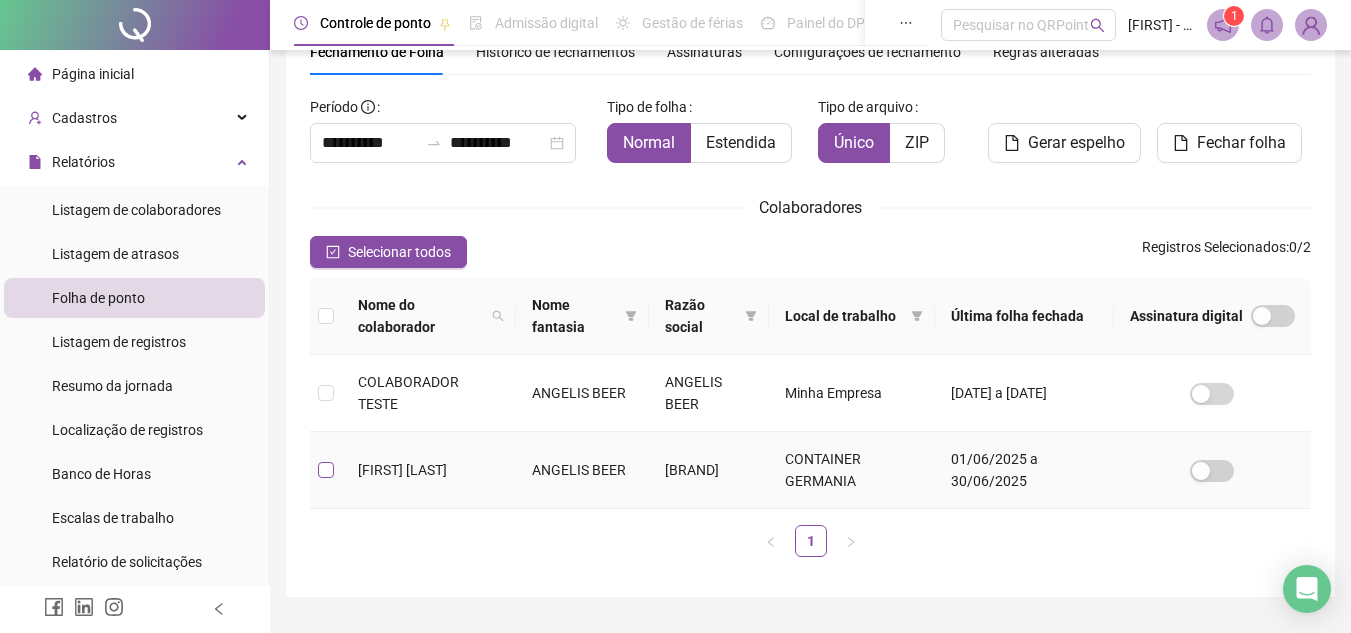 click at bounding box center (326, 470) 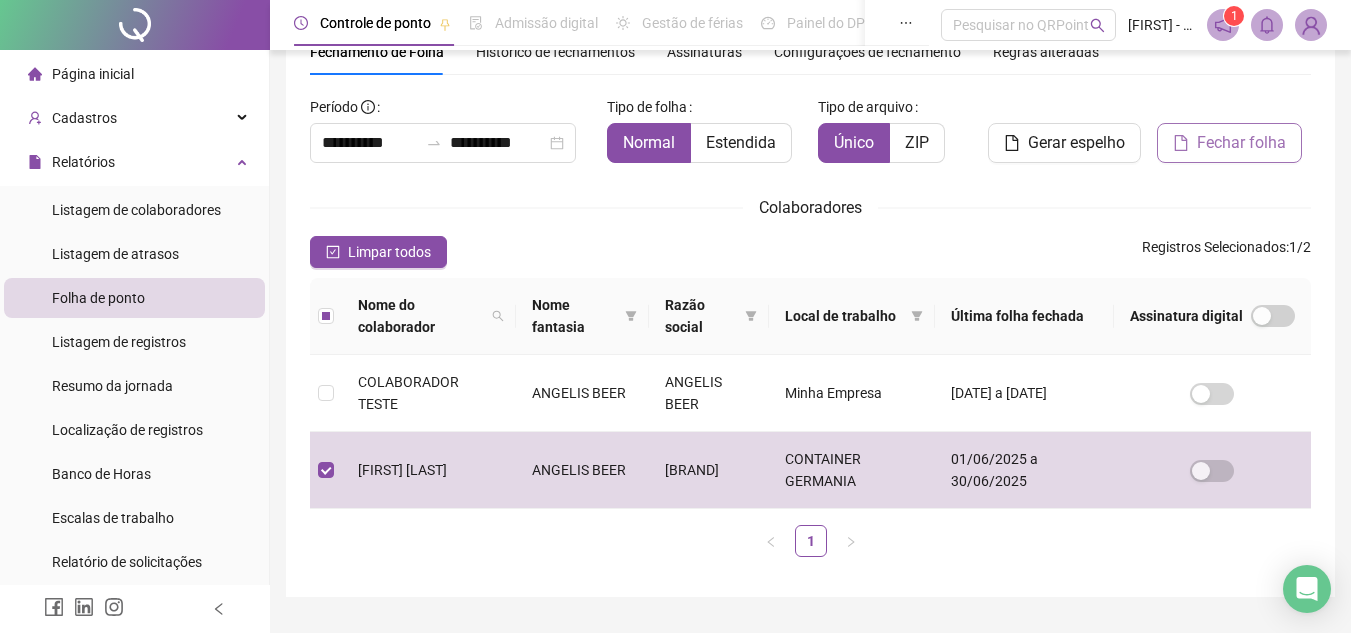 click on "Fechar folha" at bounding box center [1241, 143] 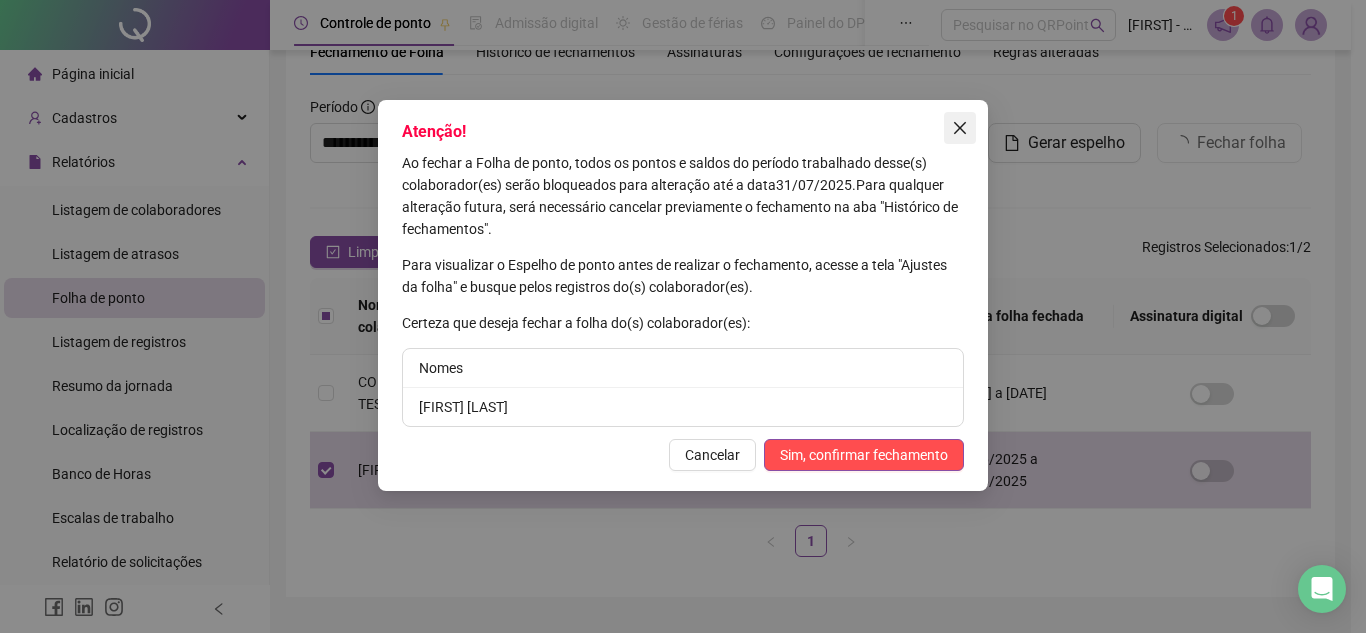 click 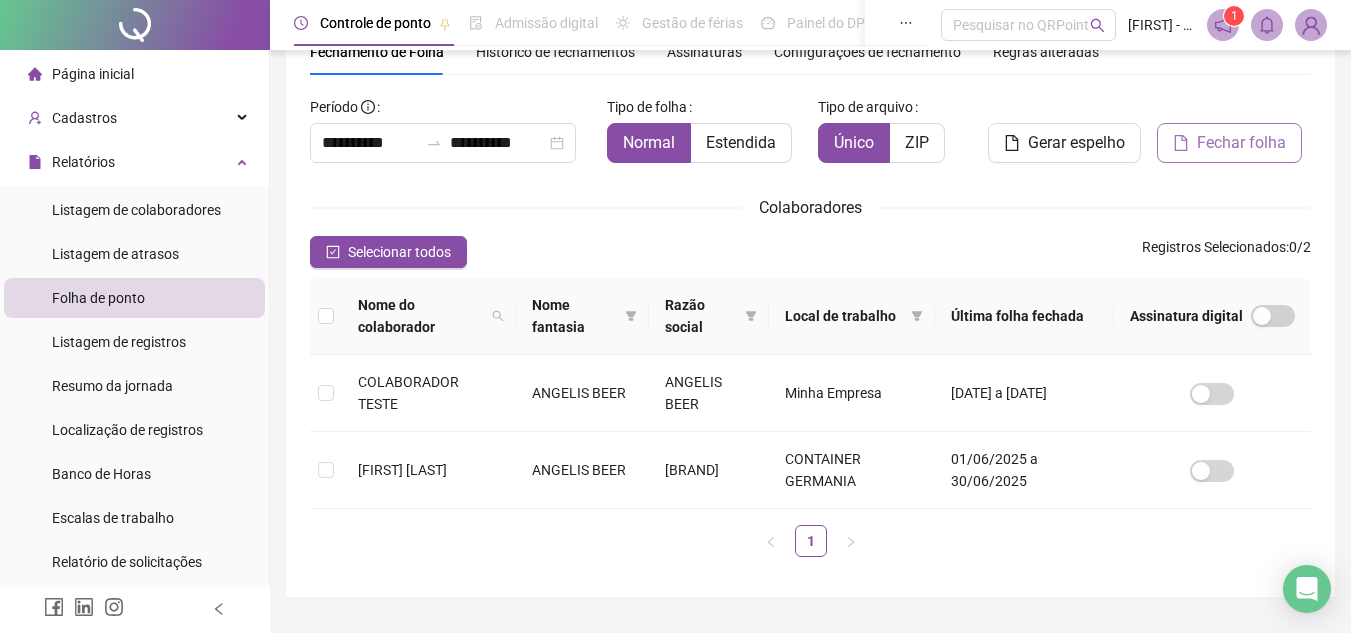 click on "Fechar folha" at bounding box center [1241, 143] 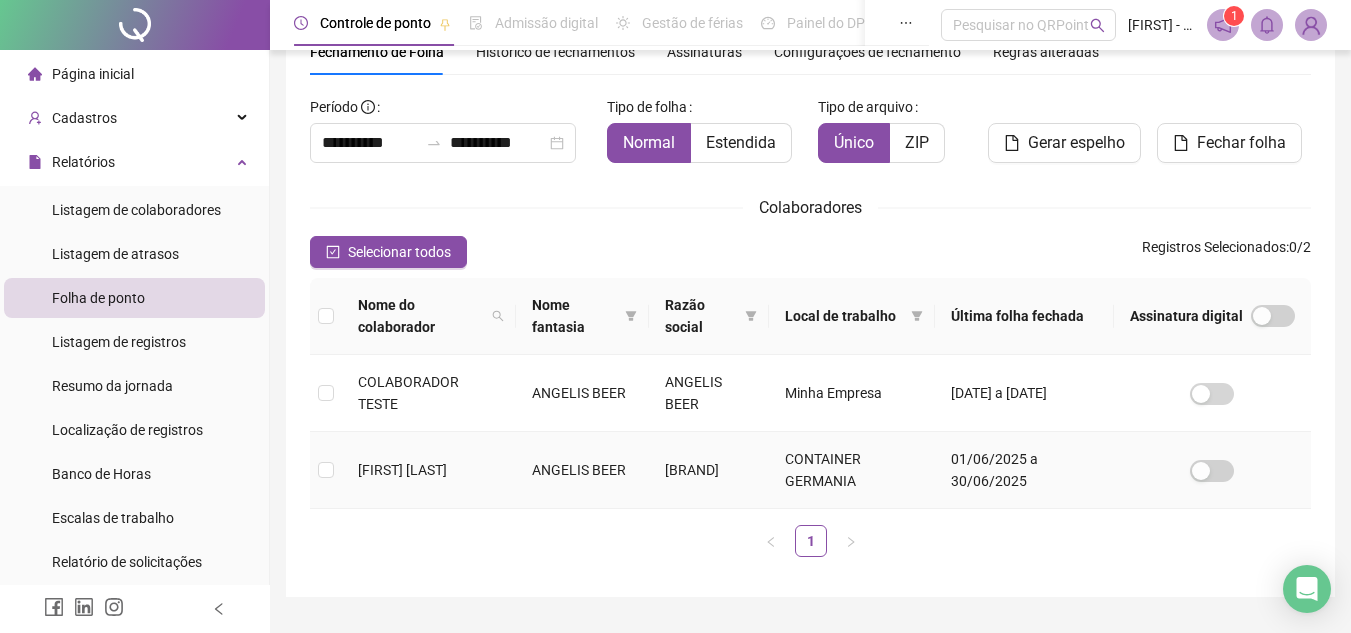 click on "[FIRST] [LAST]" at bounding box center (429, 470) 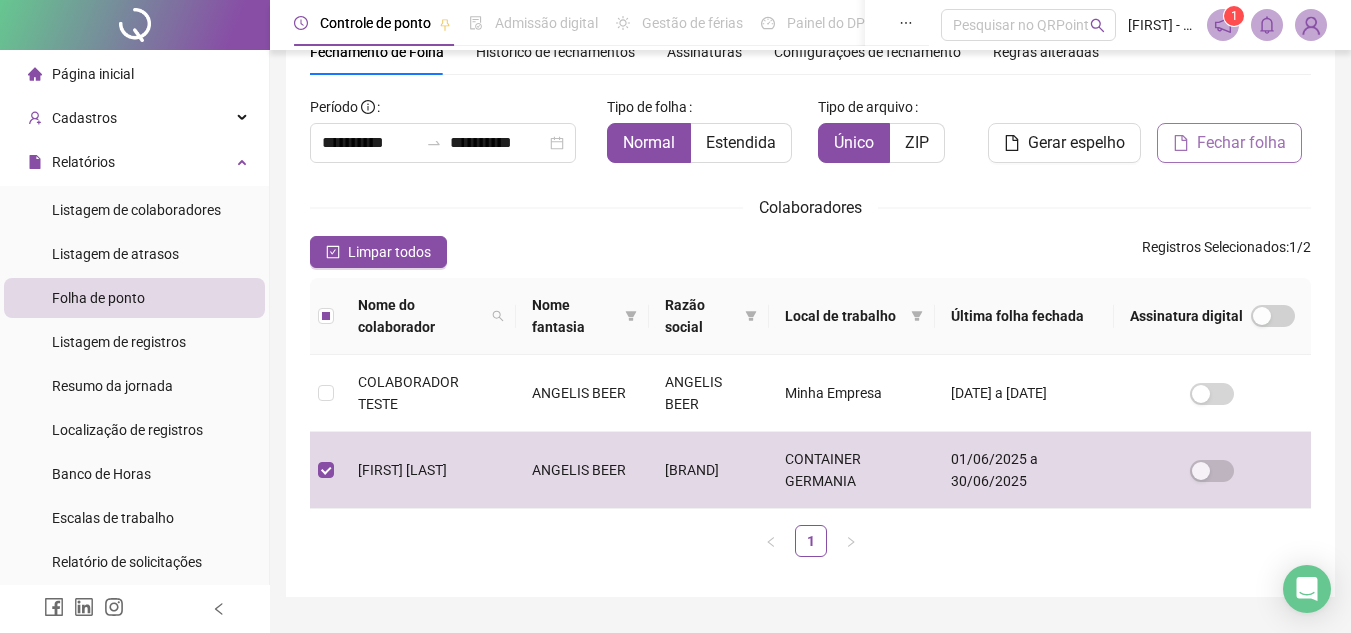 click on "Fechar folha" at bounding box center (1241, 143) 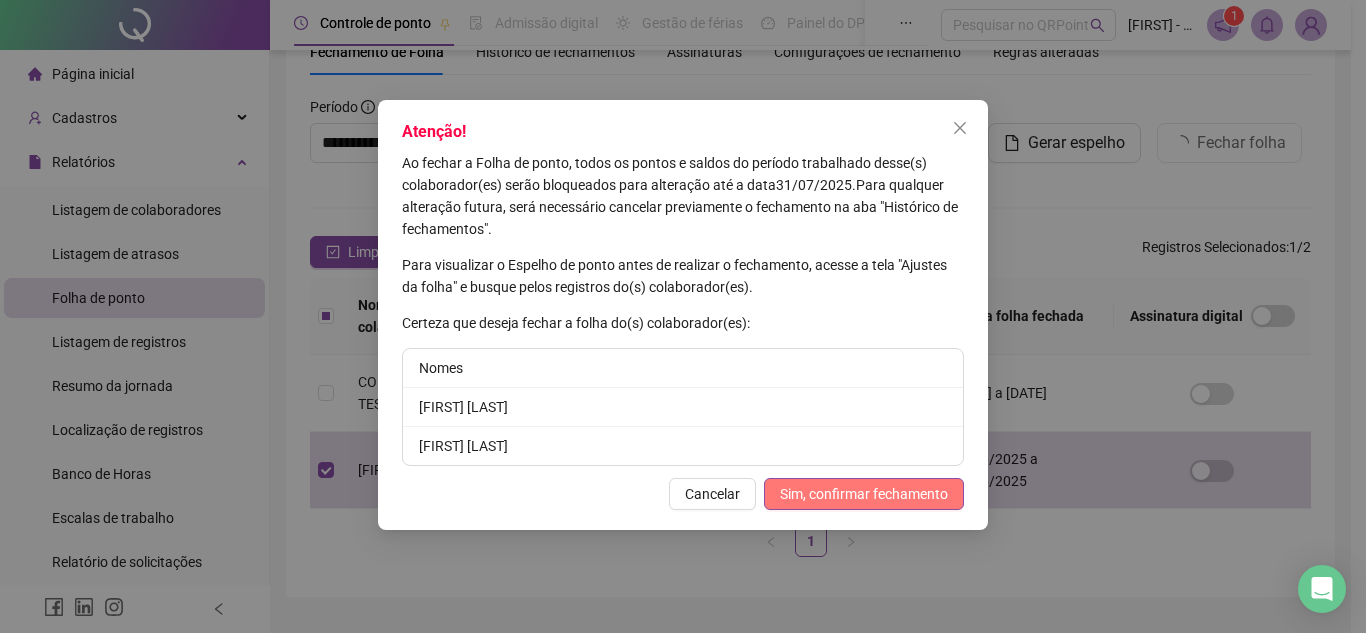 click on "Sim, confirmar fechamento" at bounding box center (864, 494) 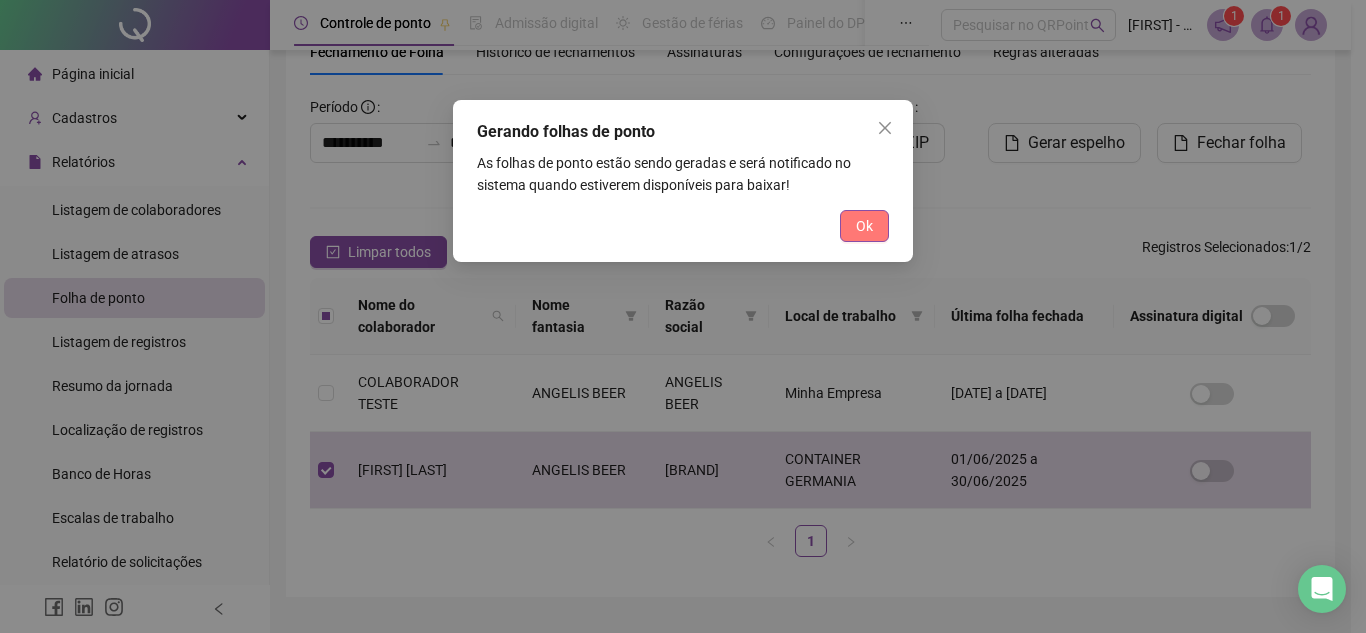click on "Ok" at bounding box center (864, 226) 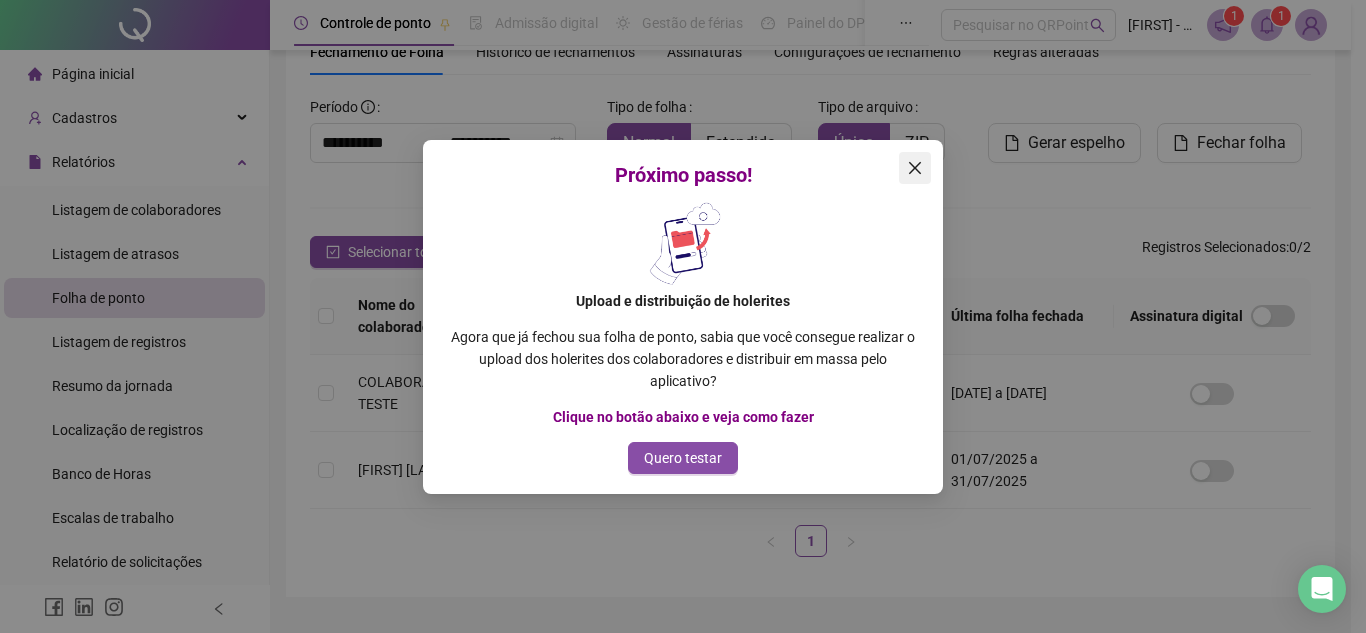 click 